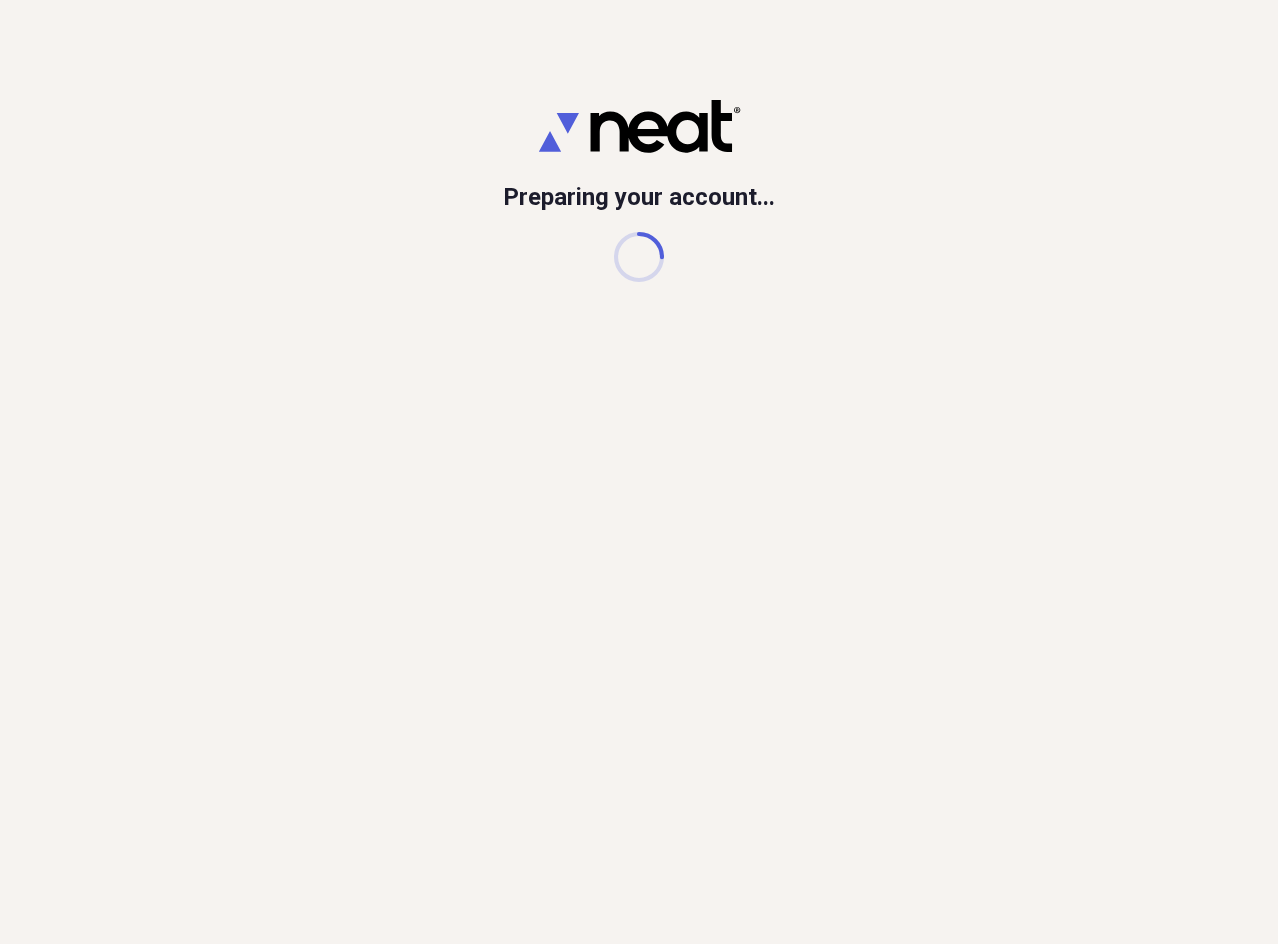 scroll, scrollTop: 0, scrollLeft: 0, axis: both 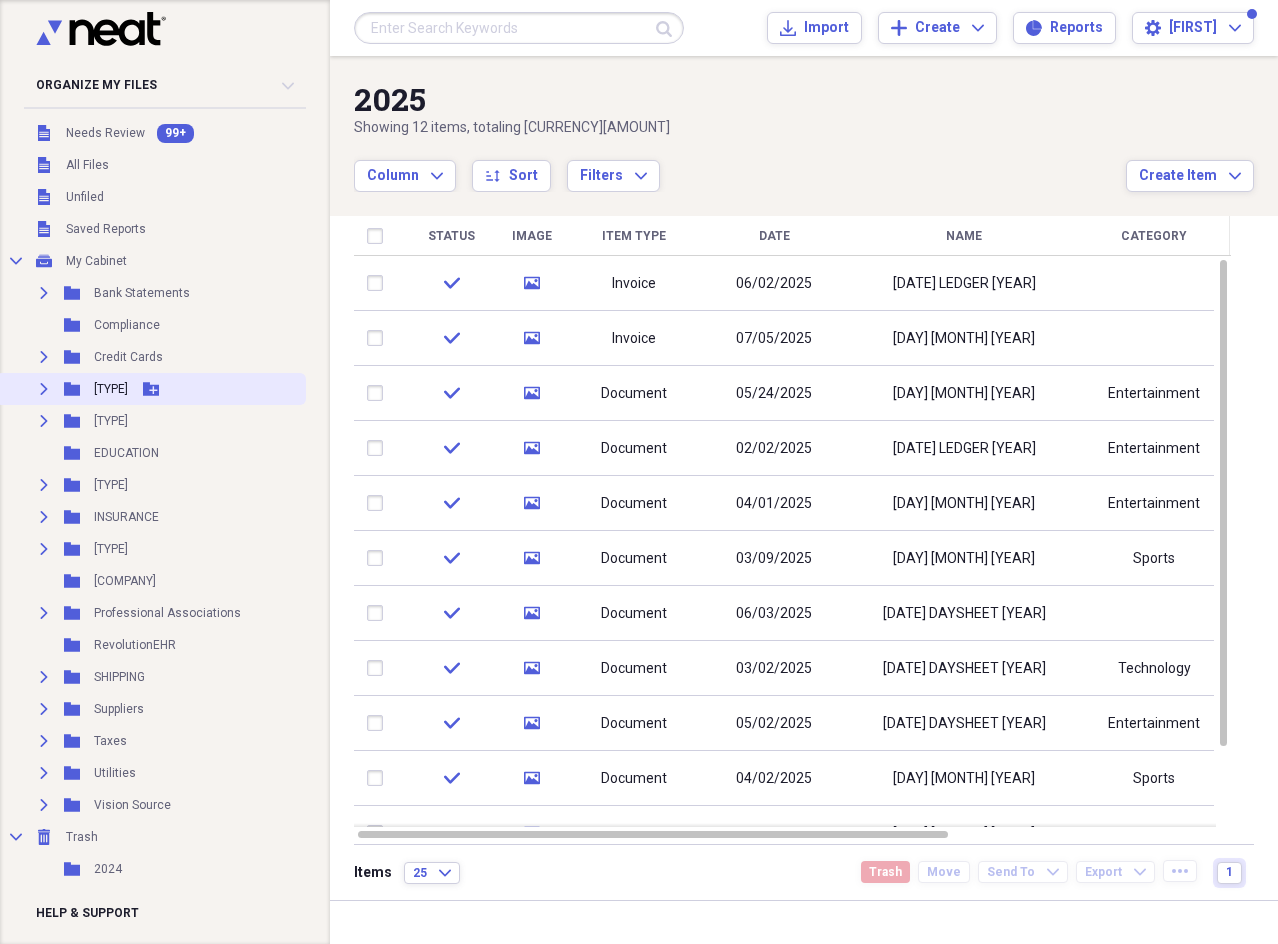 click on "[TYPE]" at bounding box center (111, 389) 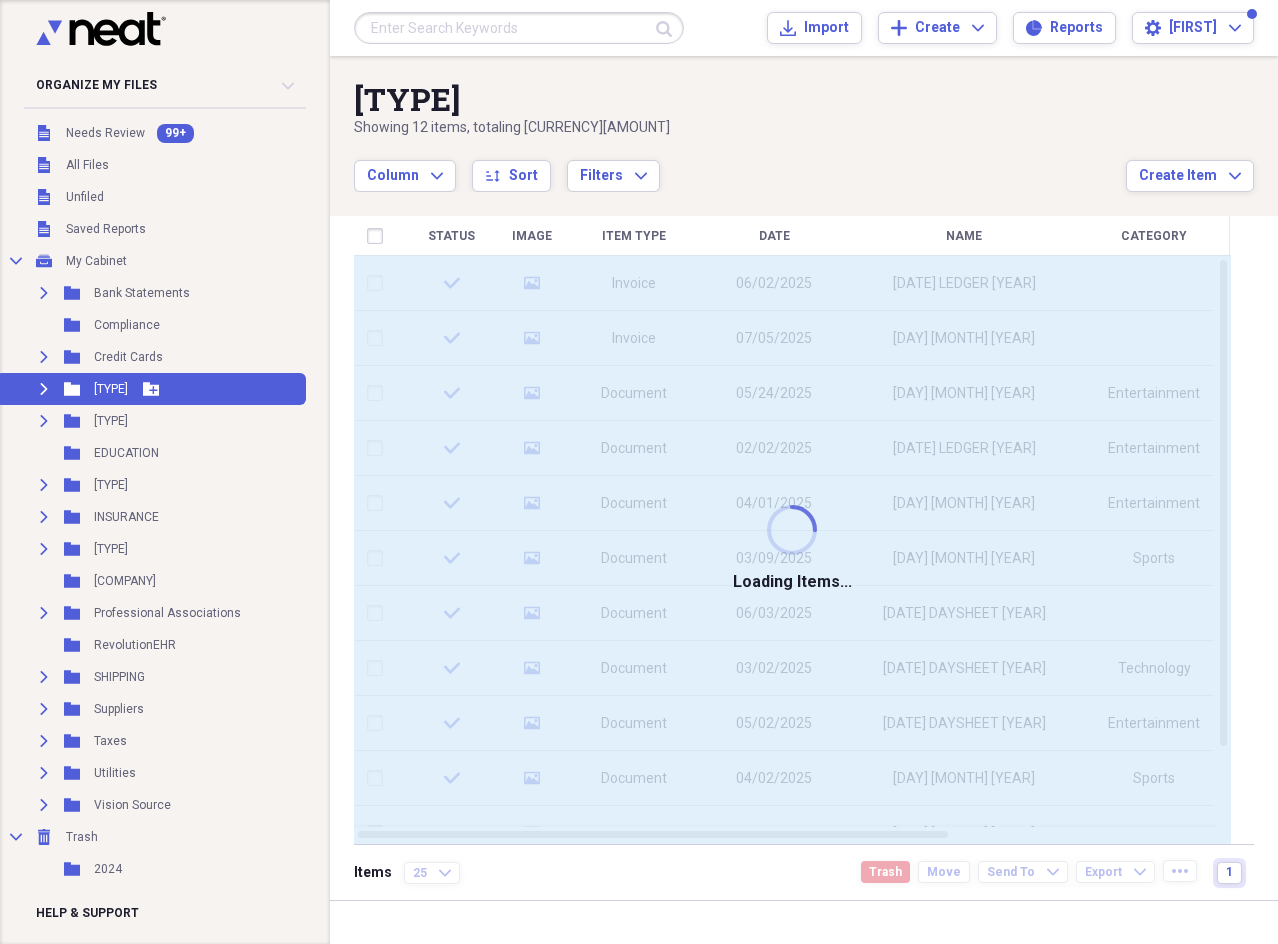 click on "Expand" 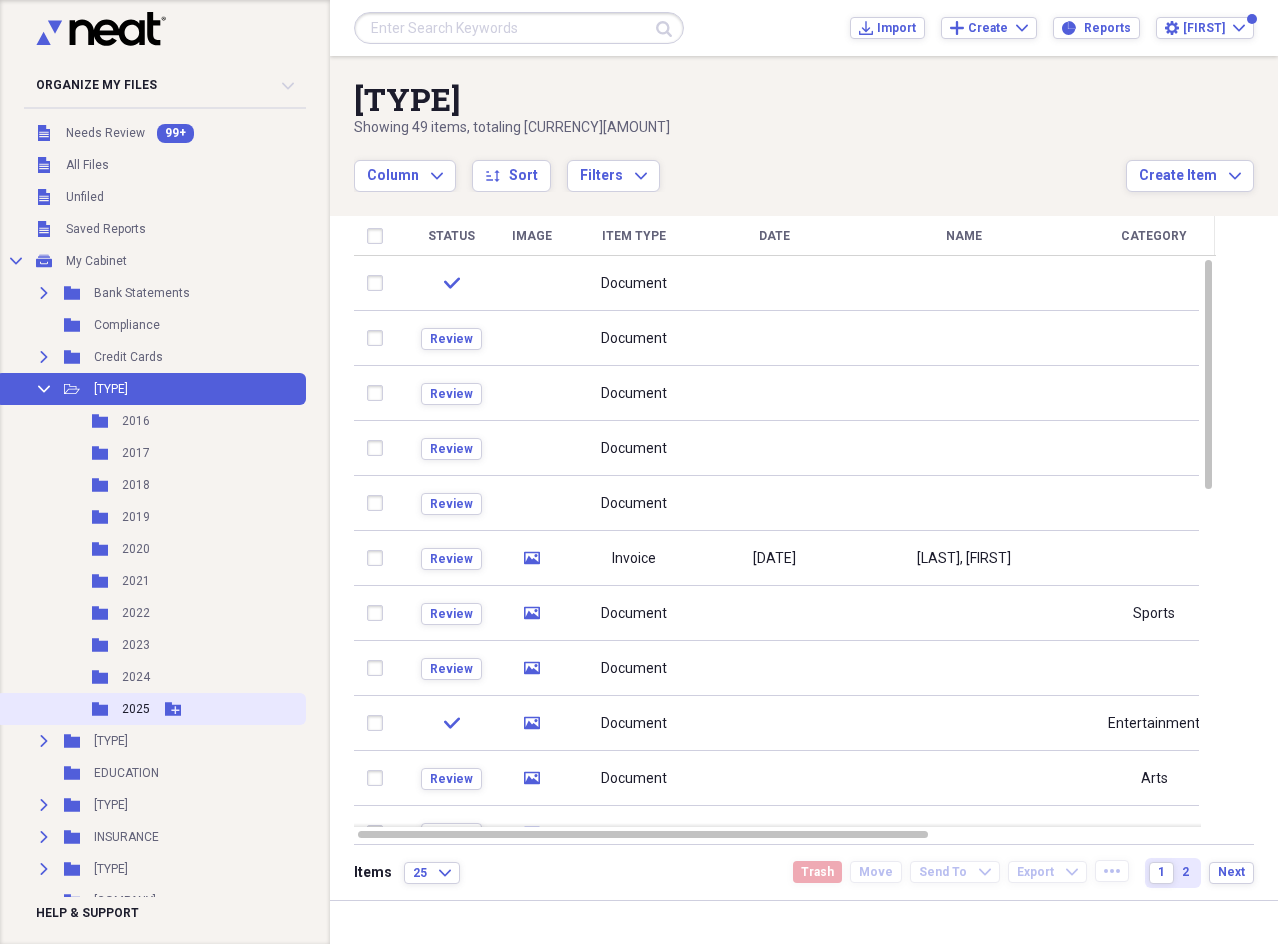 click on "2025" at bounding box center [136, 709] 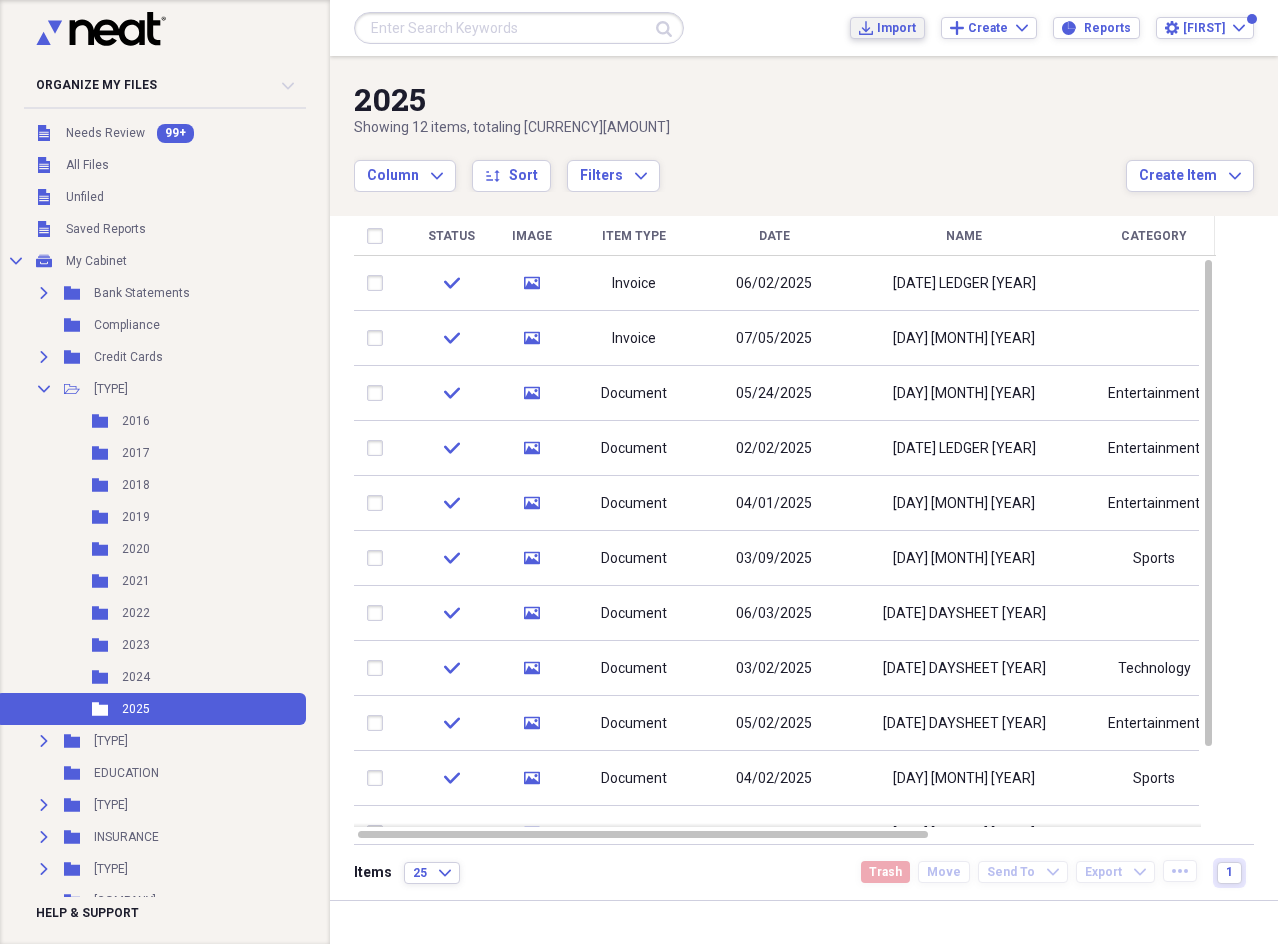 click on "Import Import" at bounding box center (887, 28) 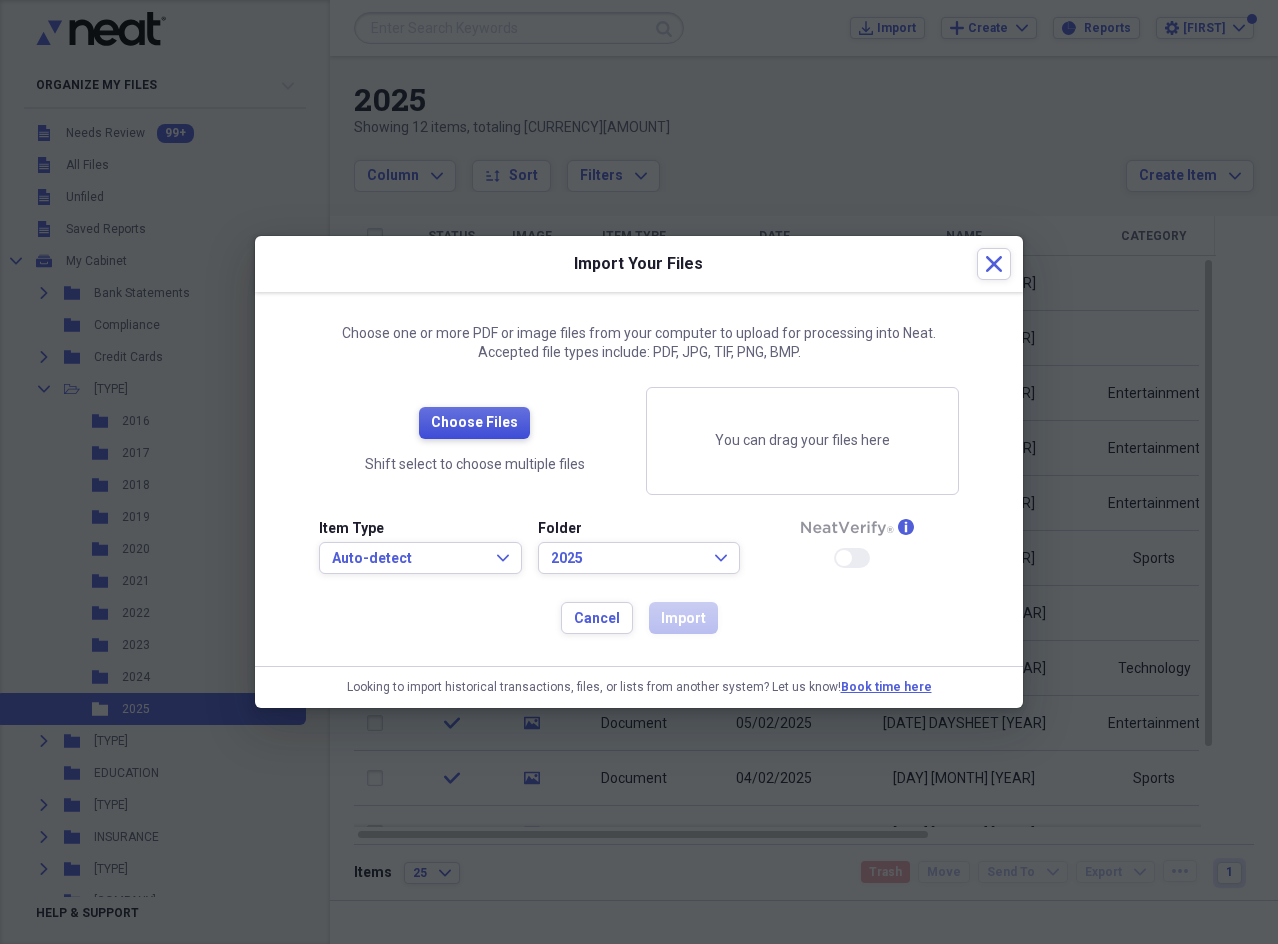 click on "Choose Files" at bounding box center (474, 423) 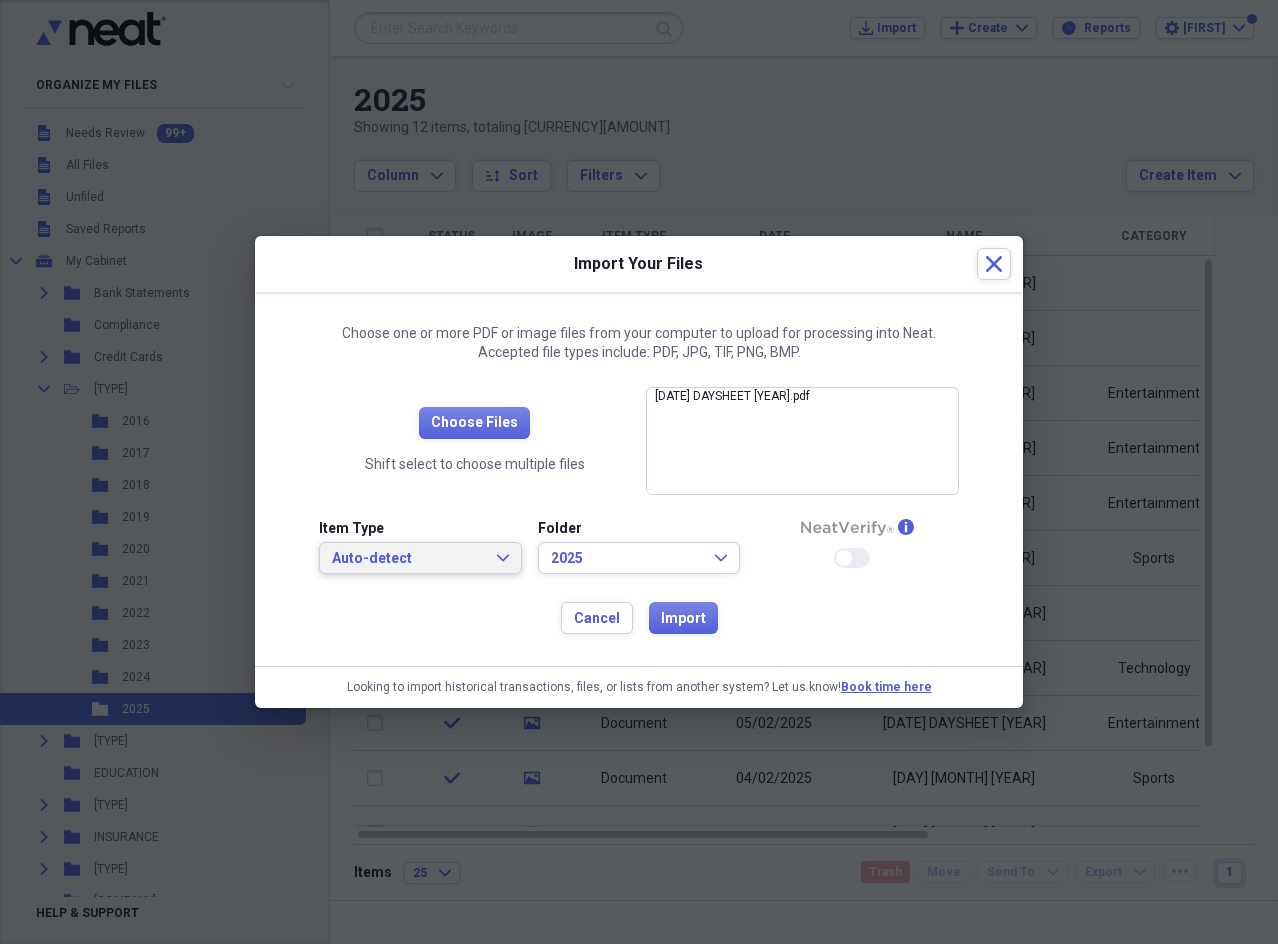 click on "Auto-detect Expand" at bounding box center (420, 558) 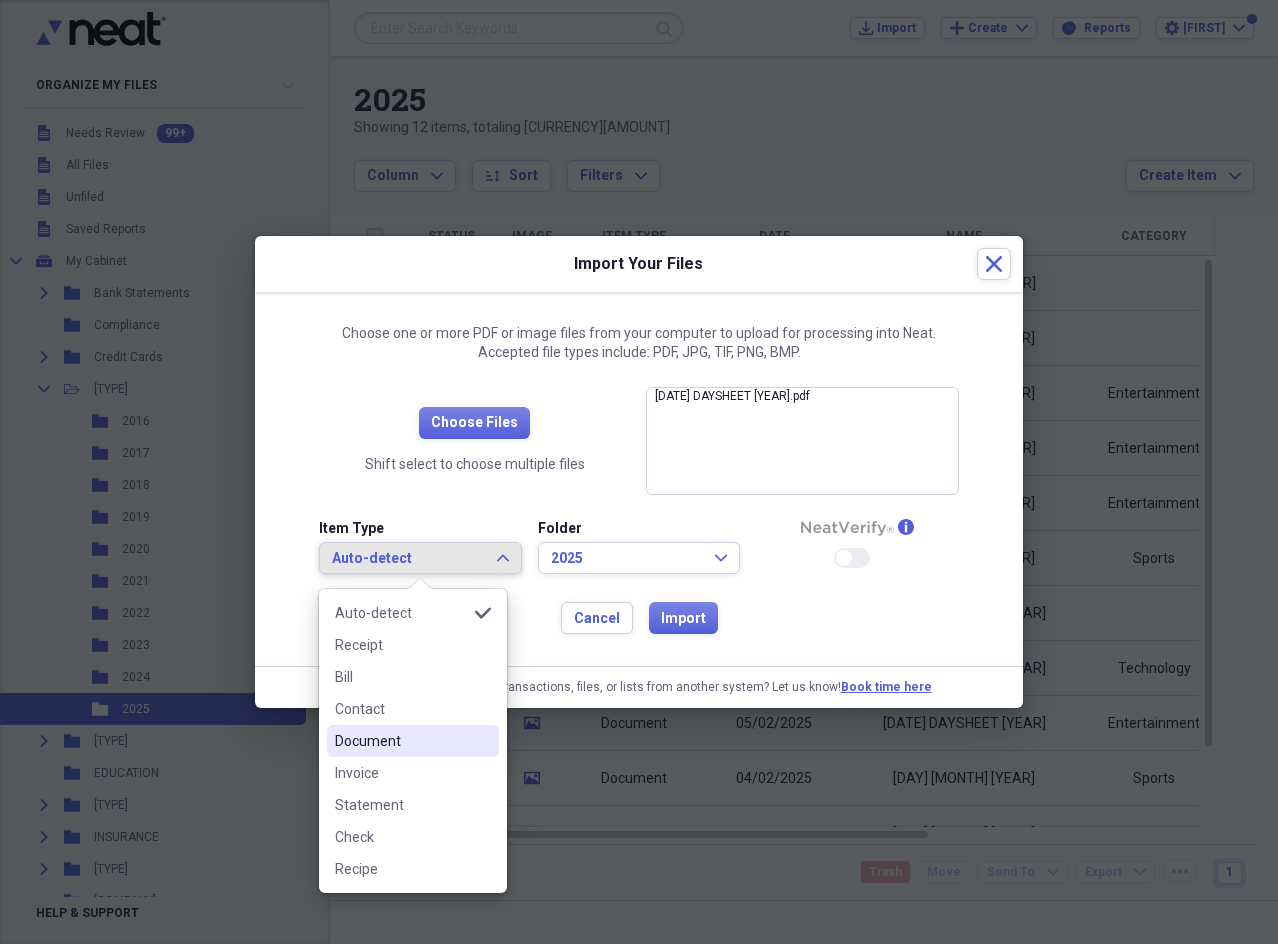 click on "Document" at bounding box center (401, 741) 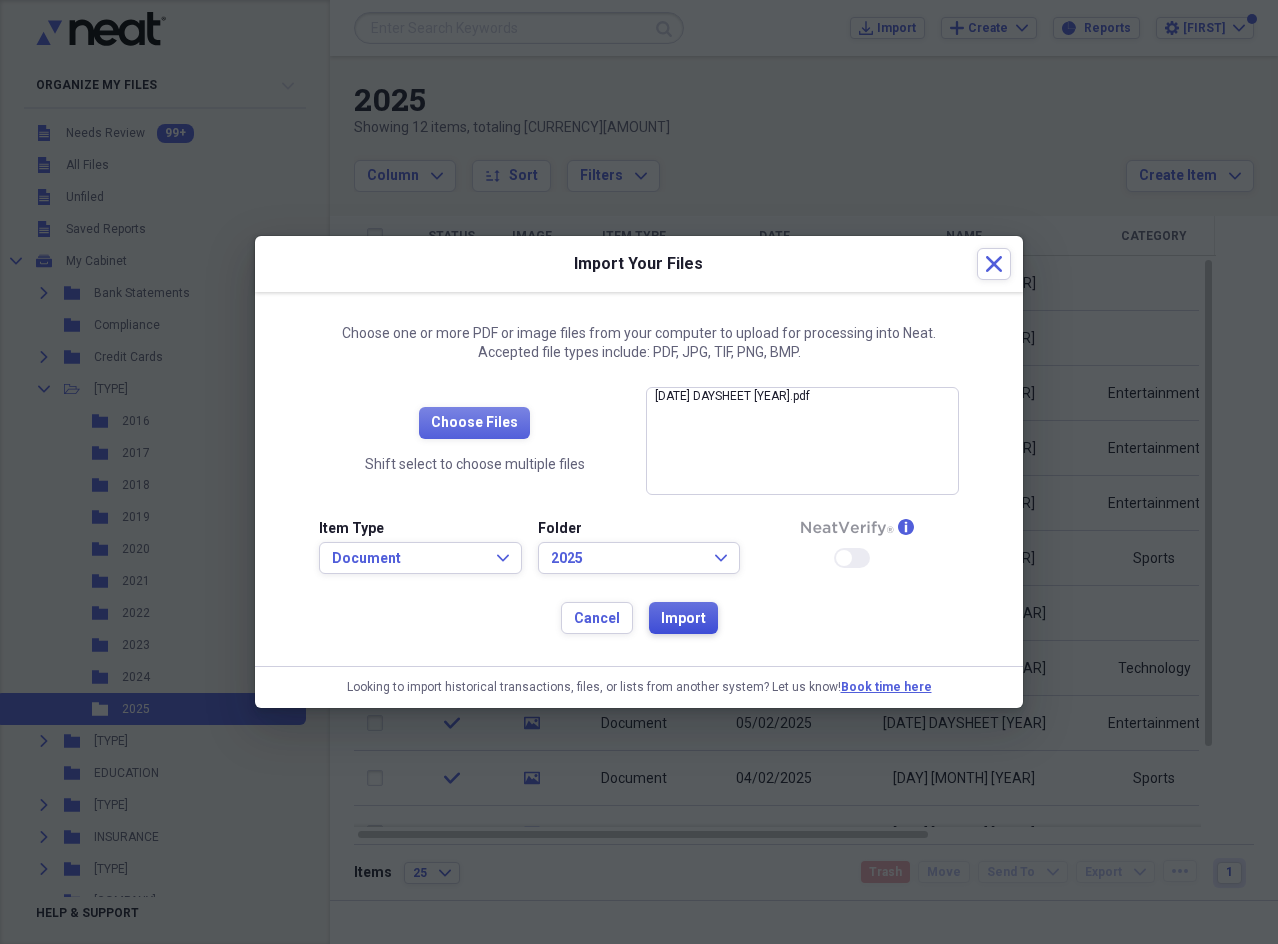 click on "Import" at bounding box center (683, 619) 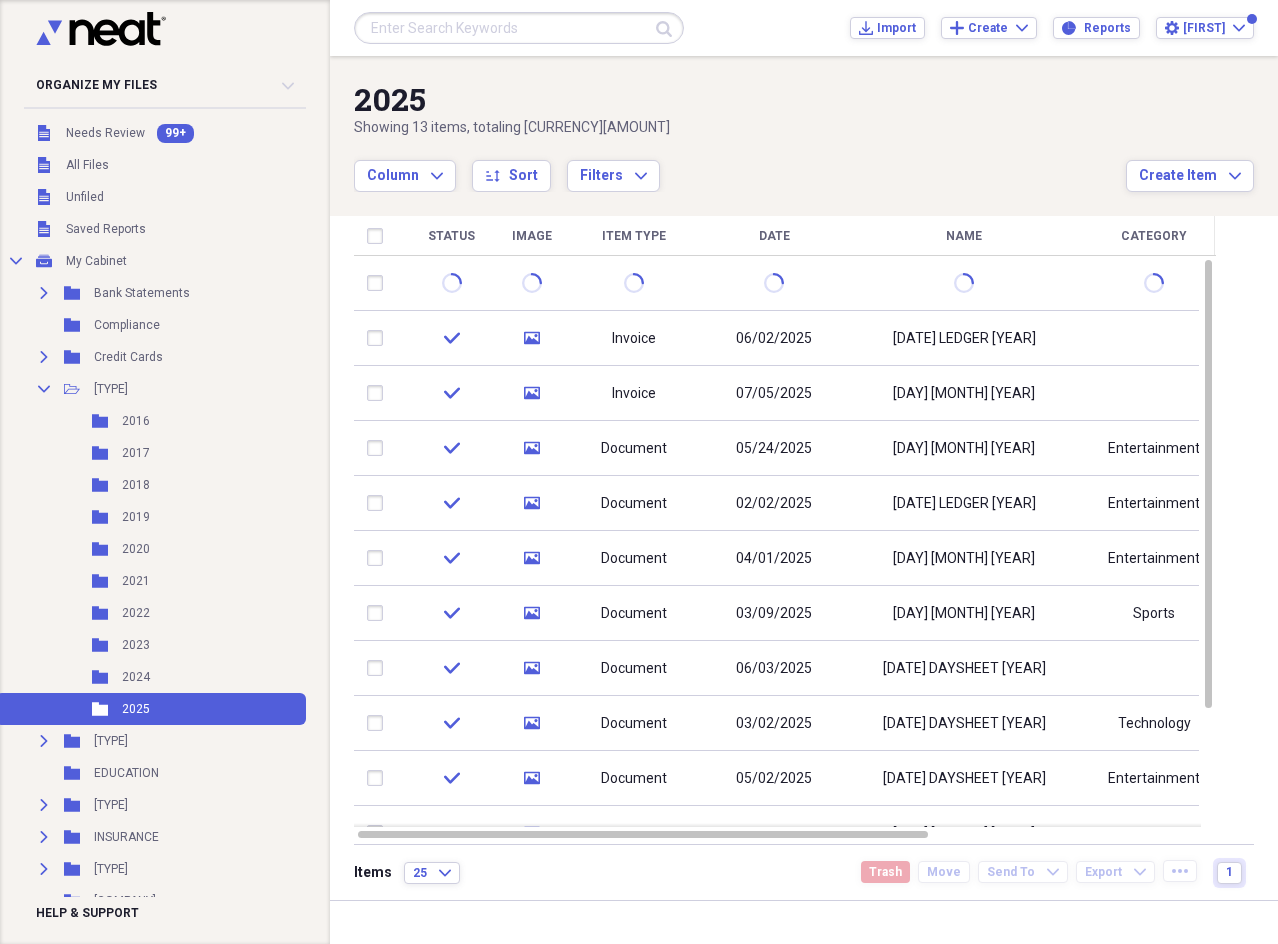 click on "Name" at bounding box center (964, 236) 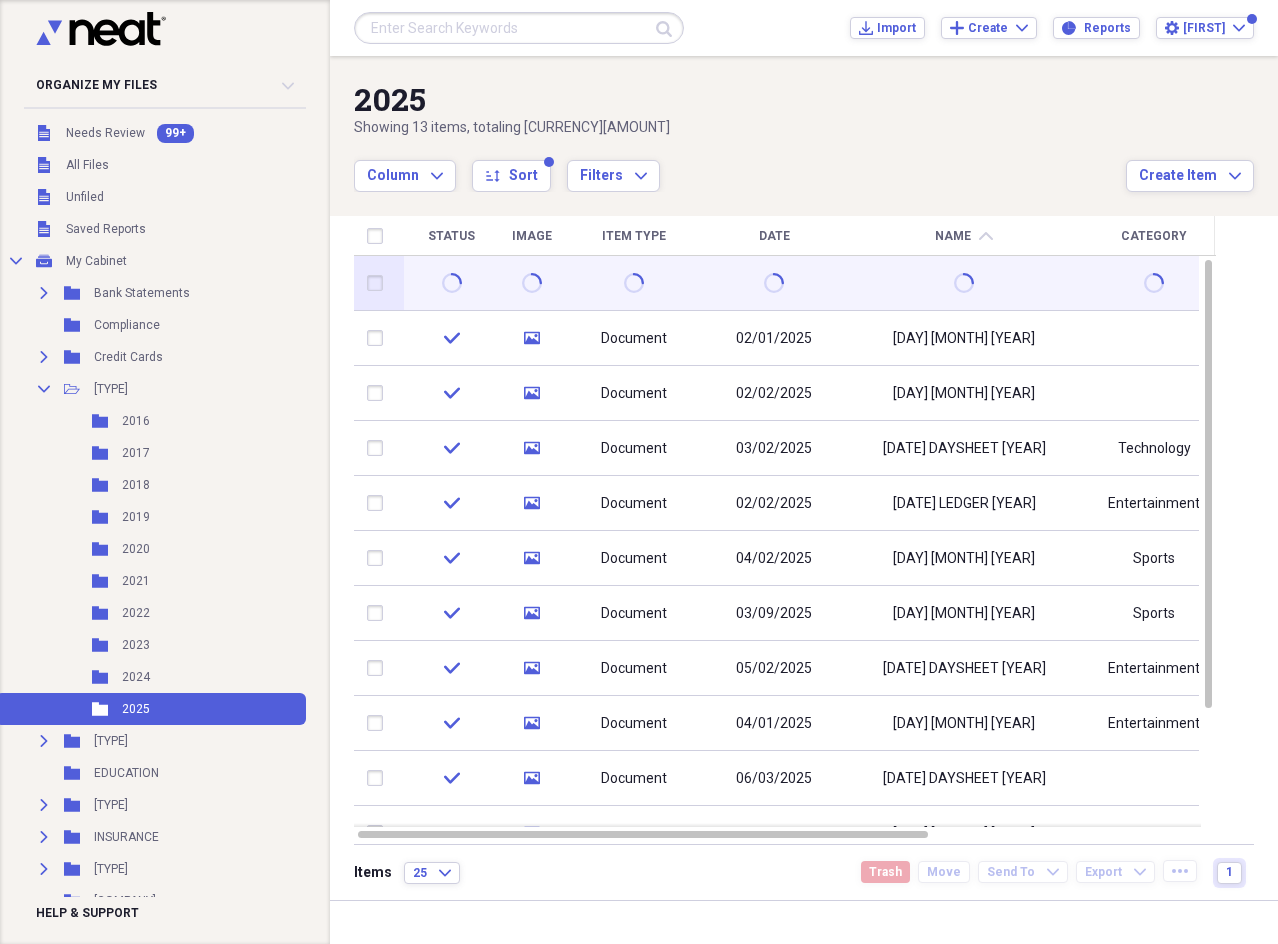 click at bounding box center [964, 283] 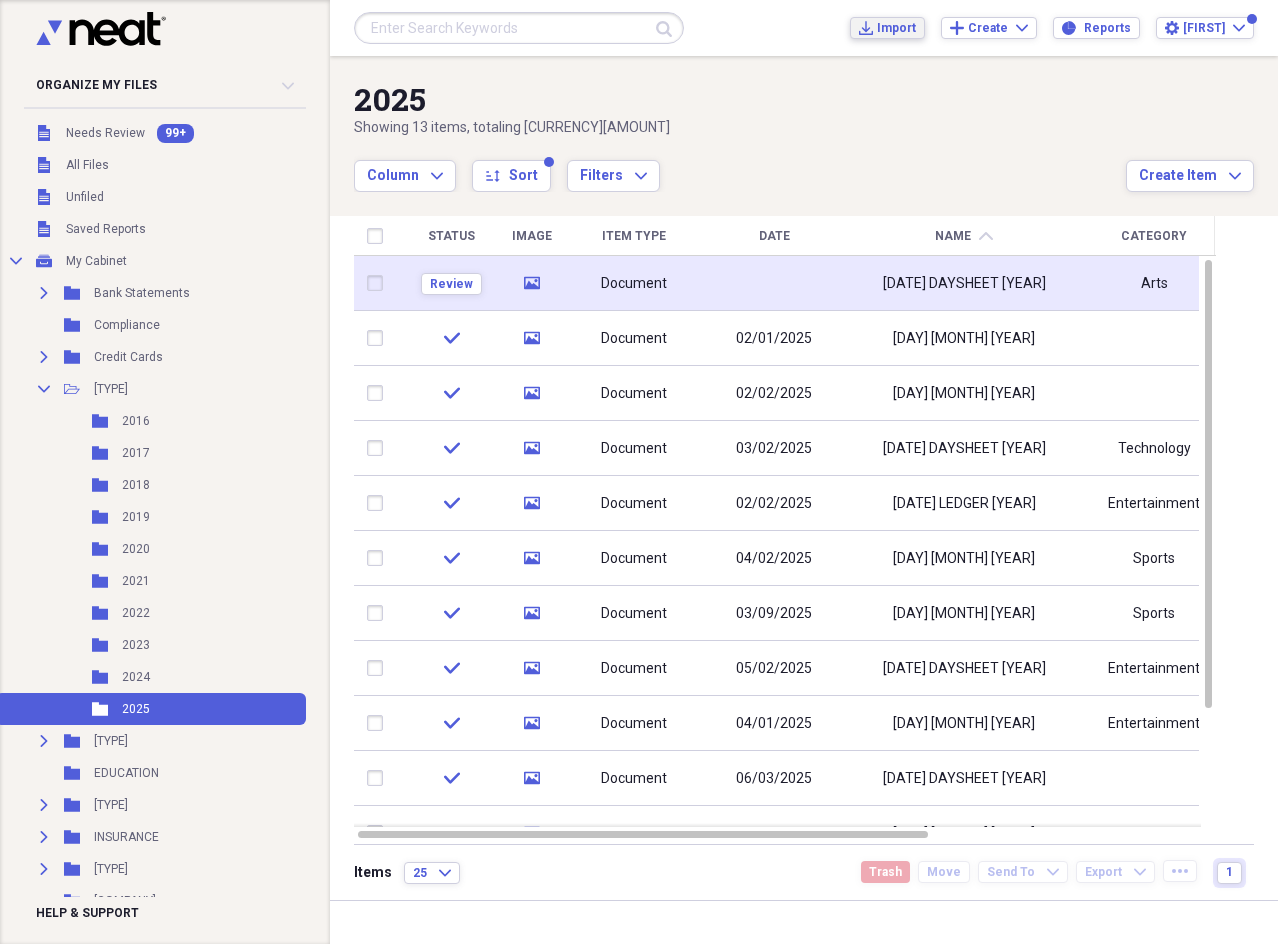 click on "Import" at bounding box center (896, 28) 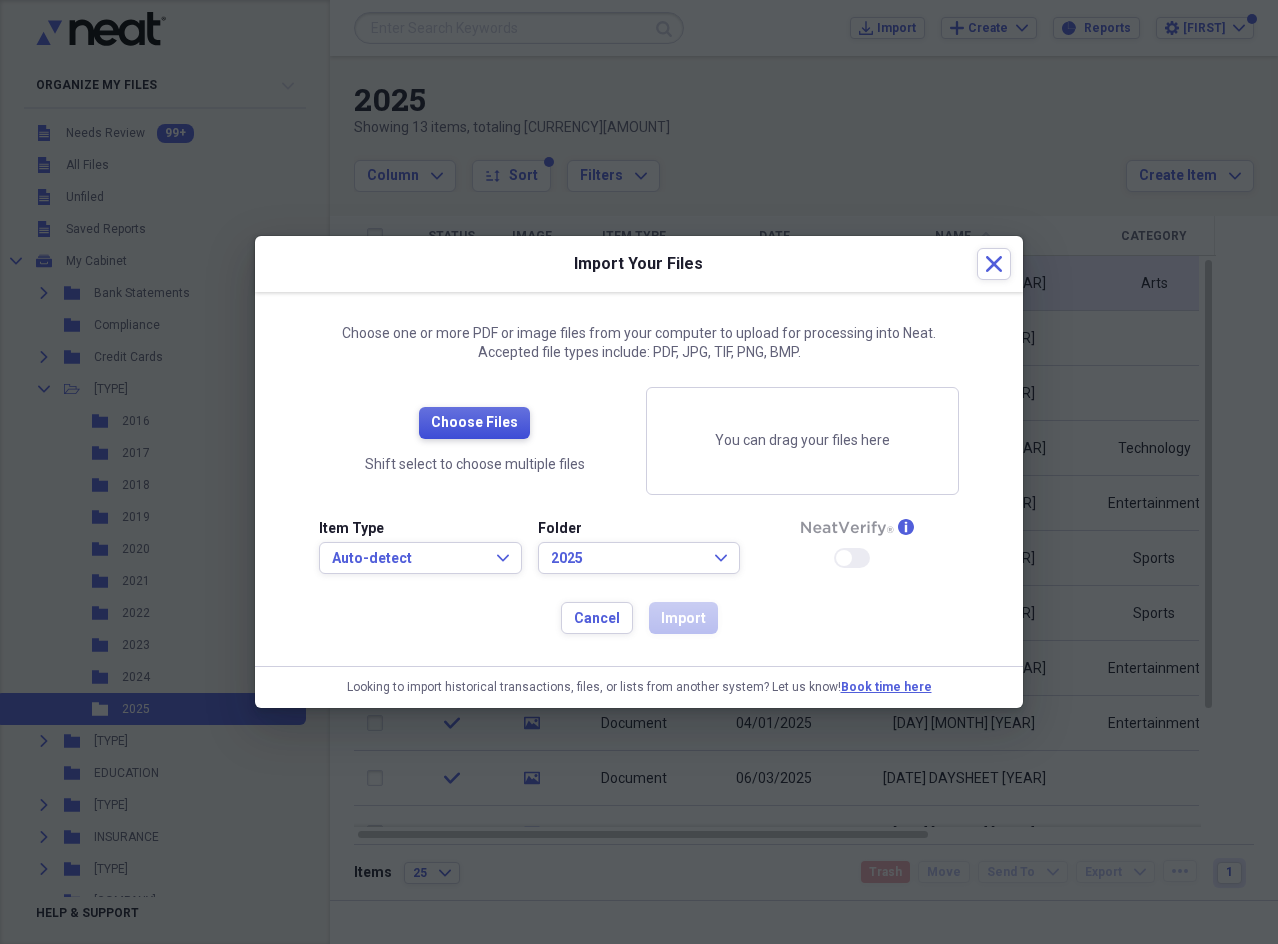 click on "Choose Files" at bounding box center (474, 423) 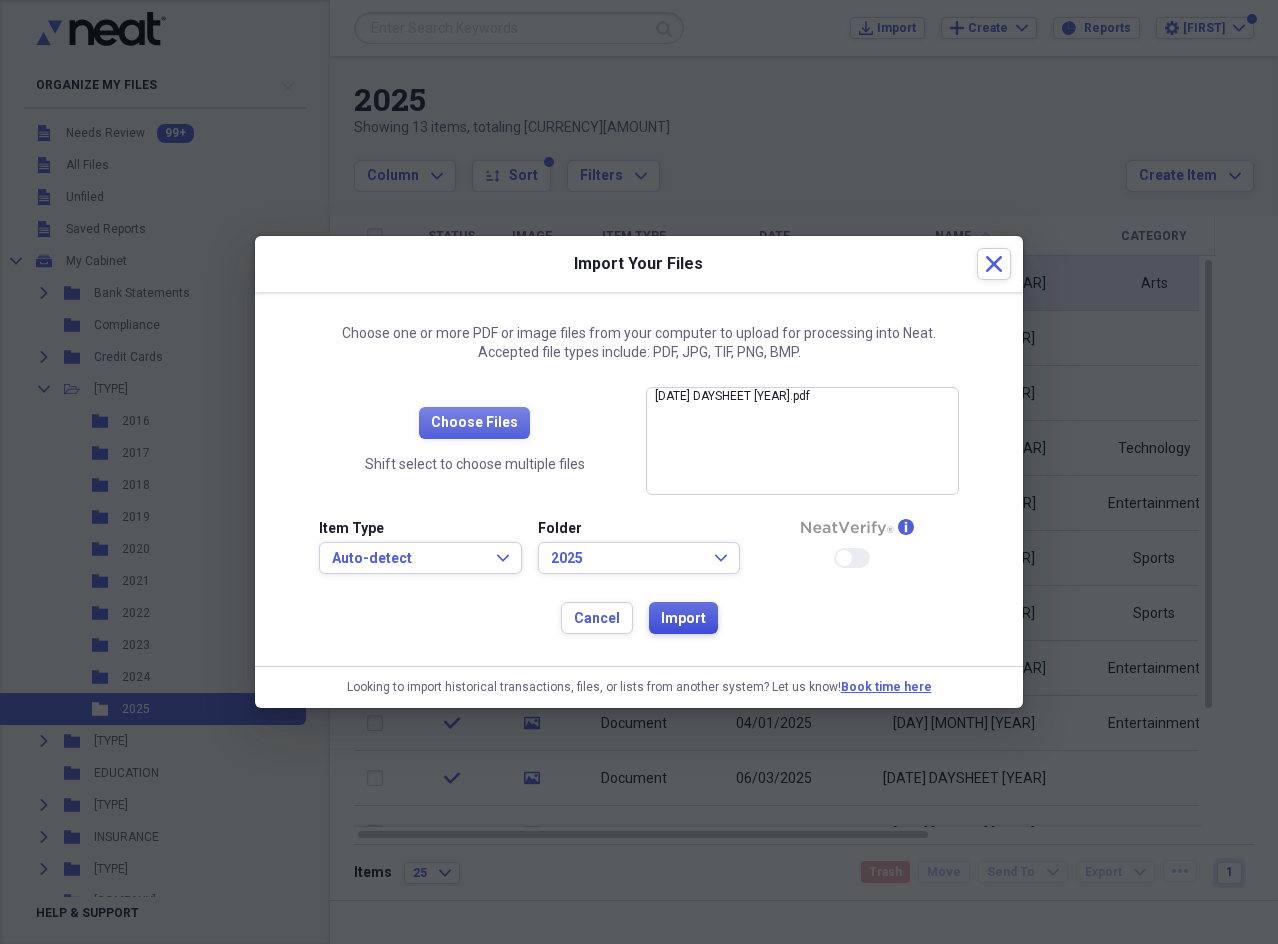 click on "Import" at bounding box center [683, 619] 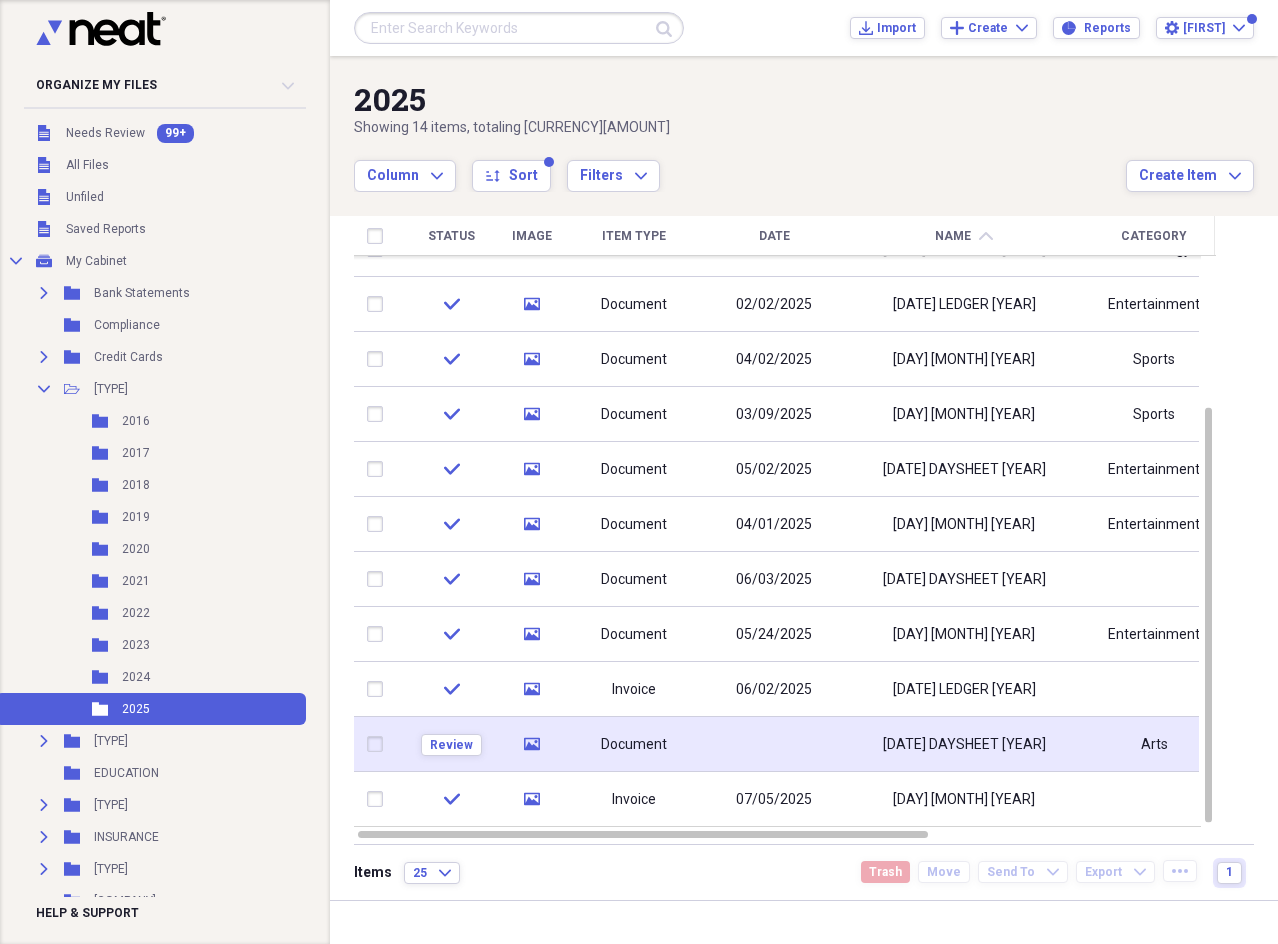 click at bounding box center [774, 744] 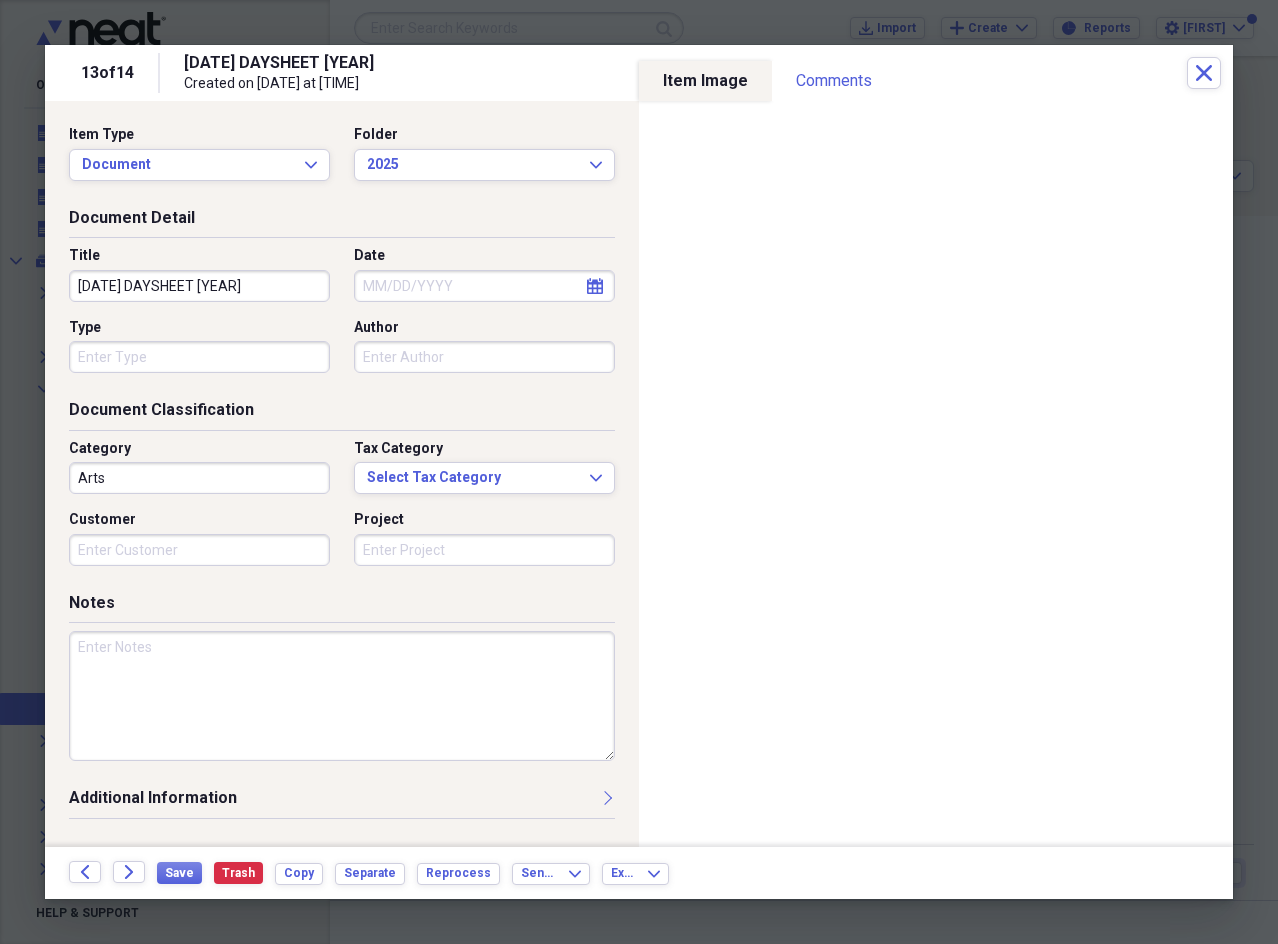 click 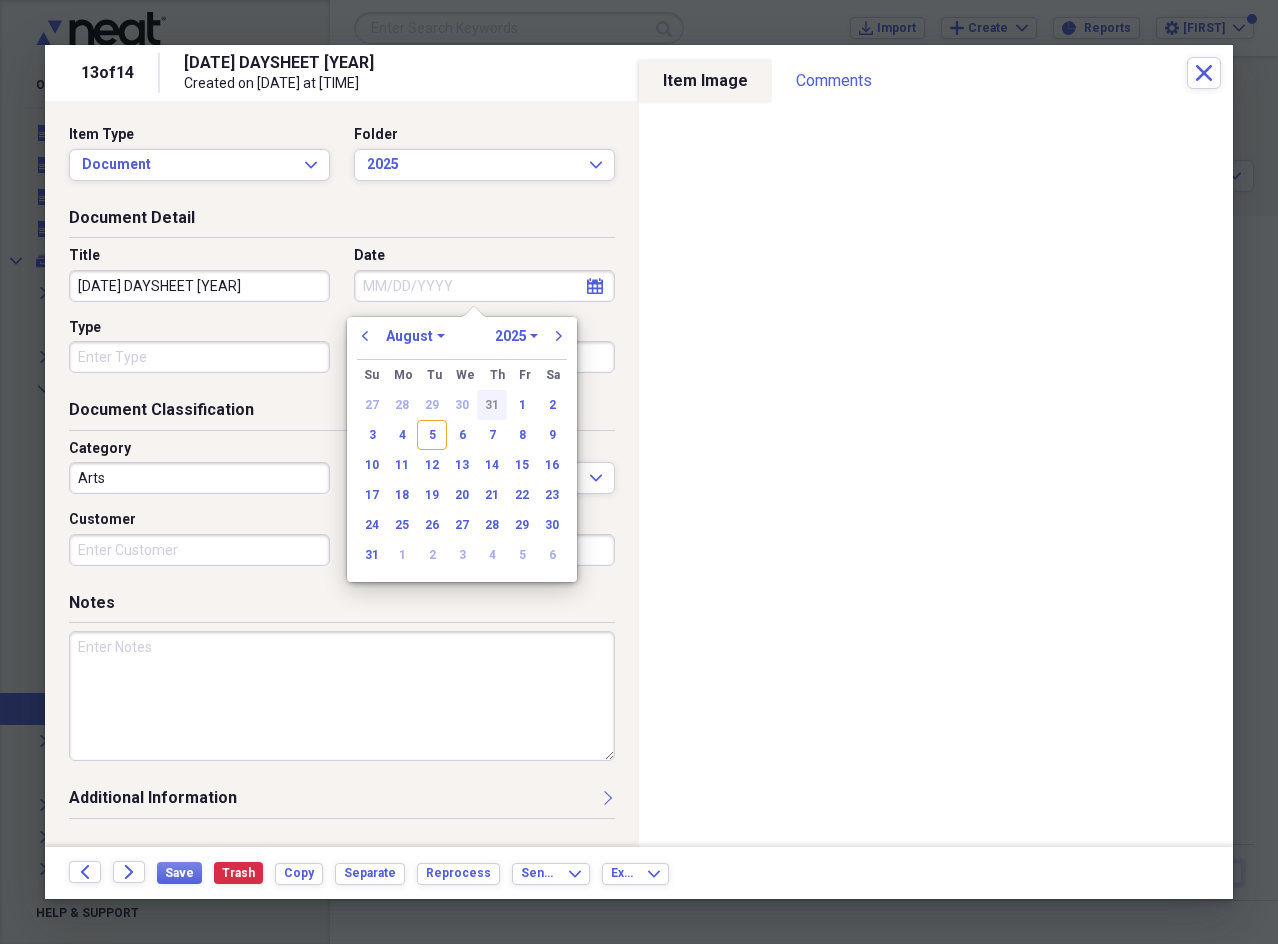 click on "31" at bounding box center [492, 405] 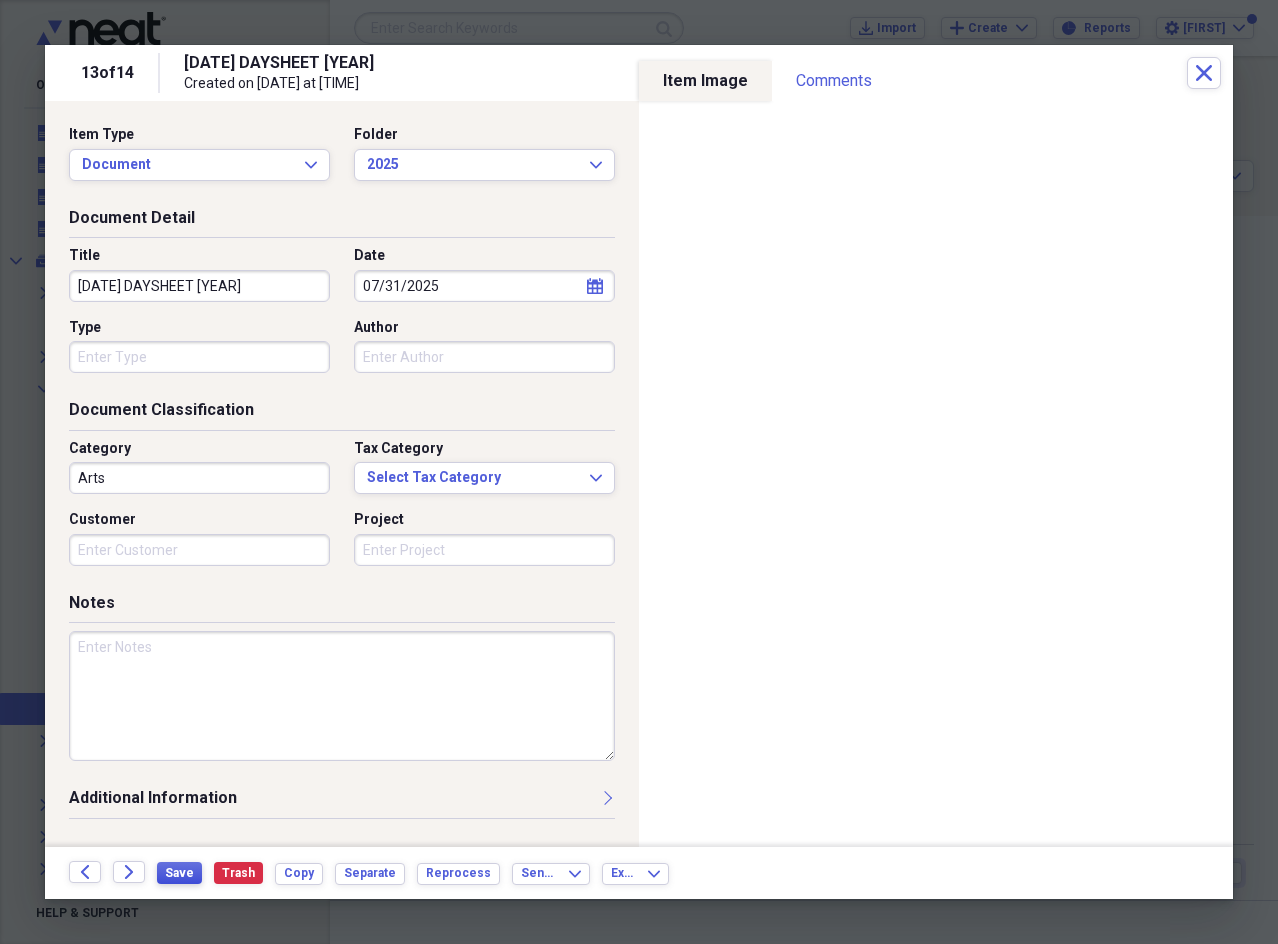 click on "Save" at bounding box center (179, 873) 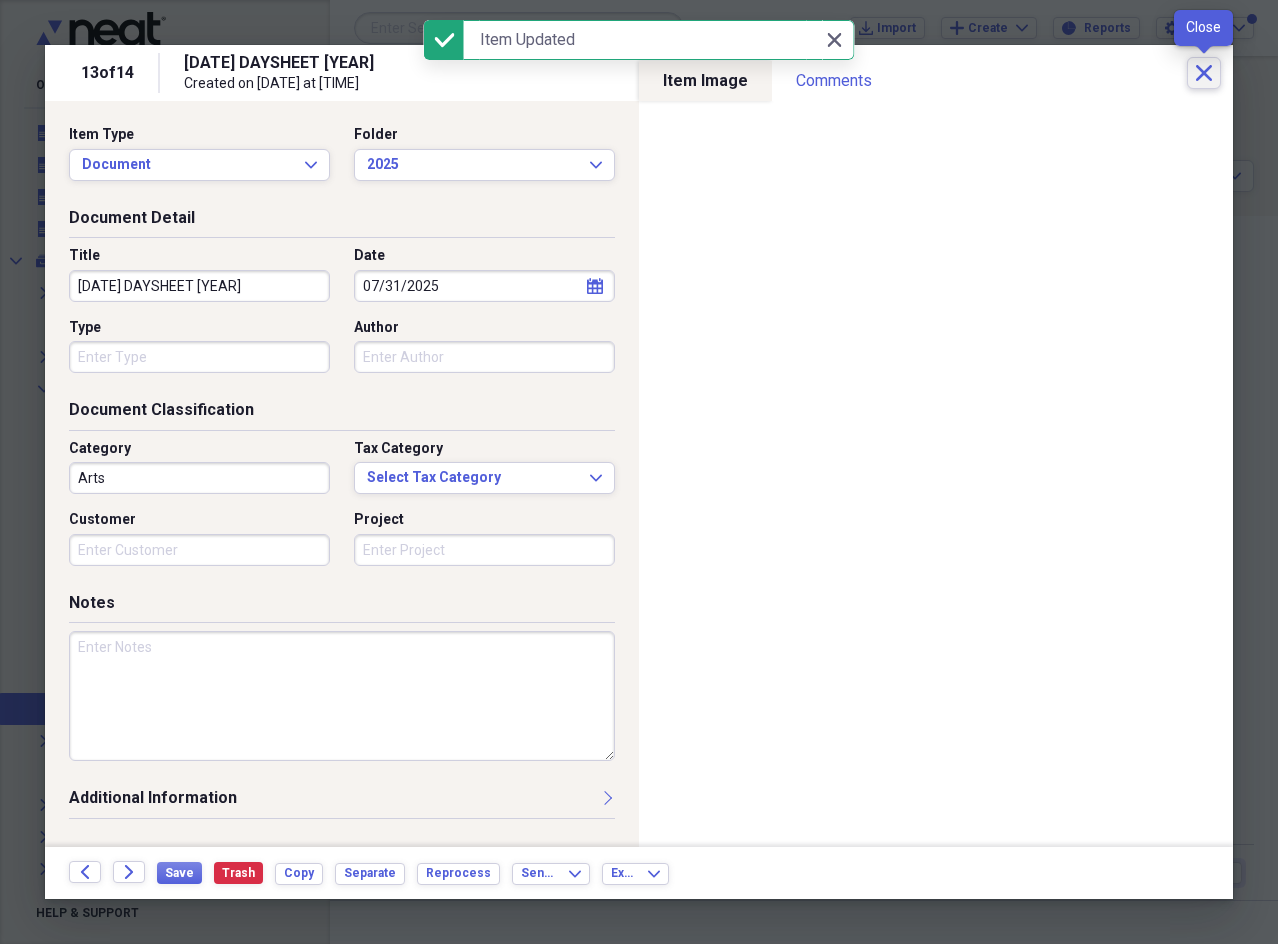 click on "Close" 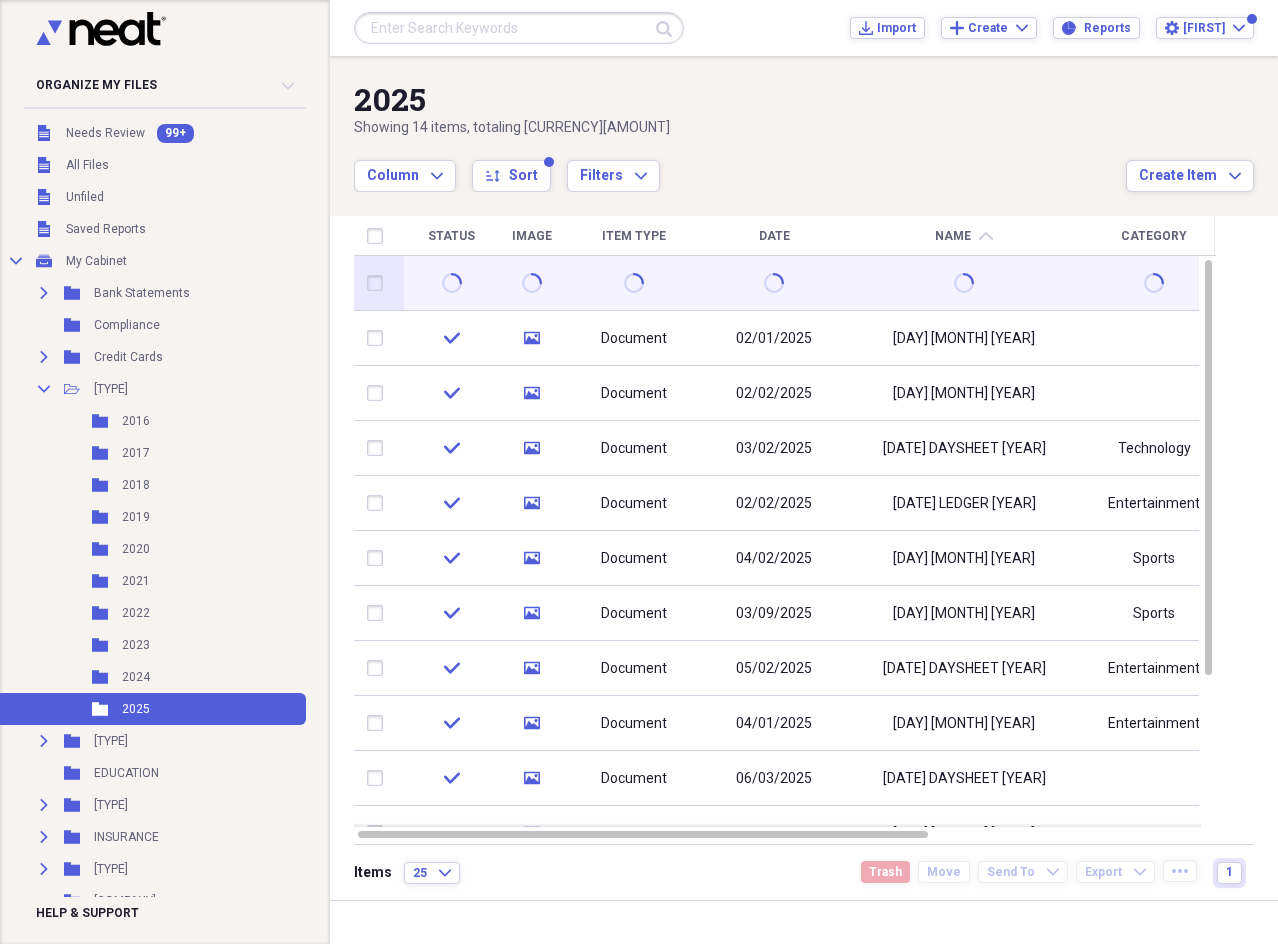 click at bounding box center [964, 283] 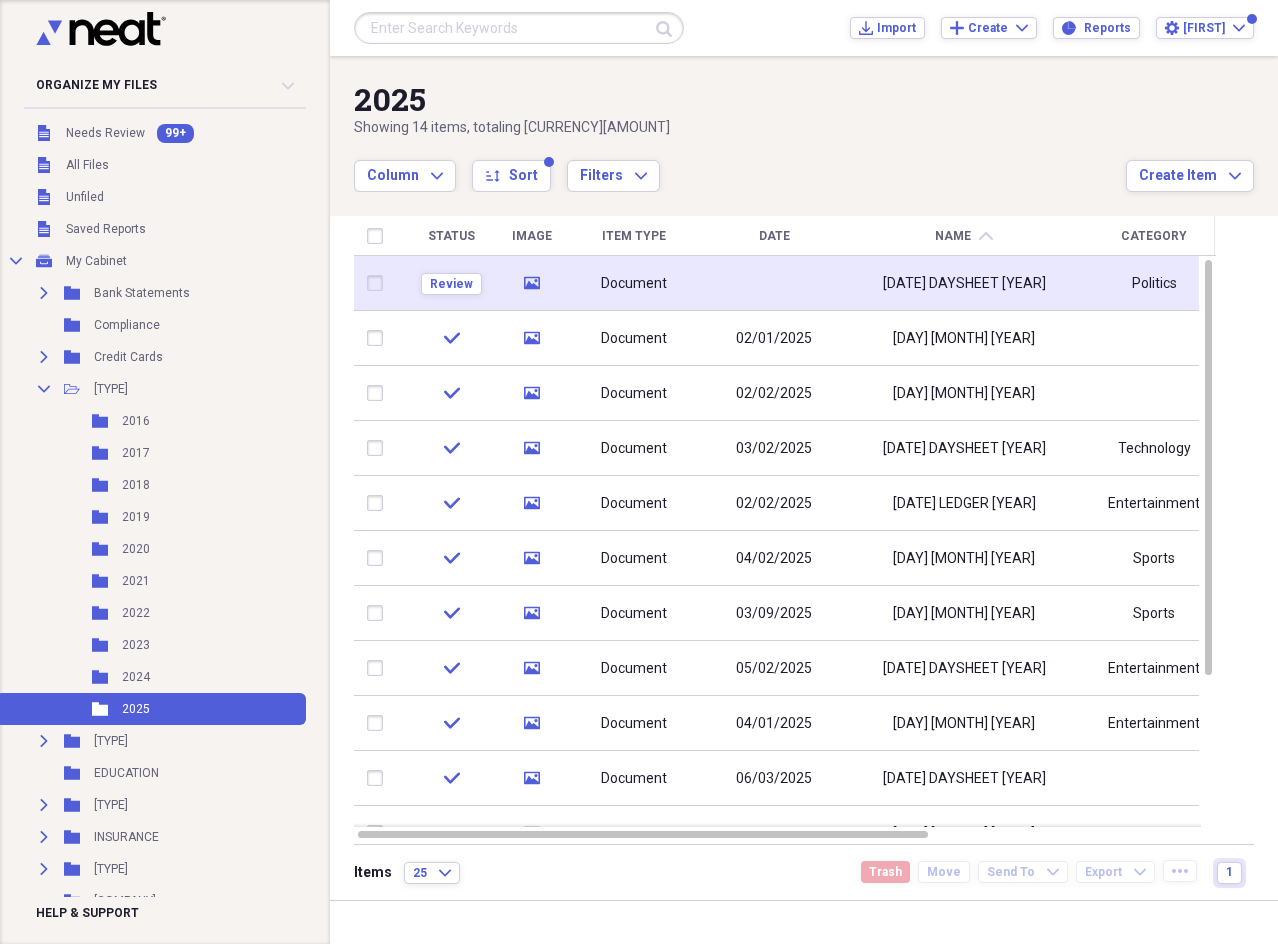 click at bounding box center [774, 283] 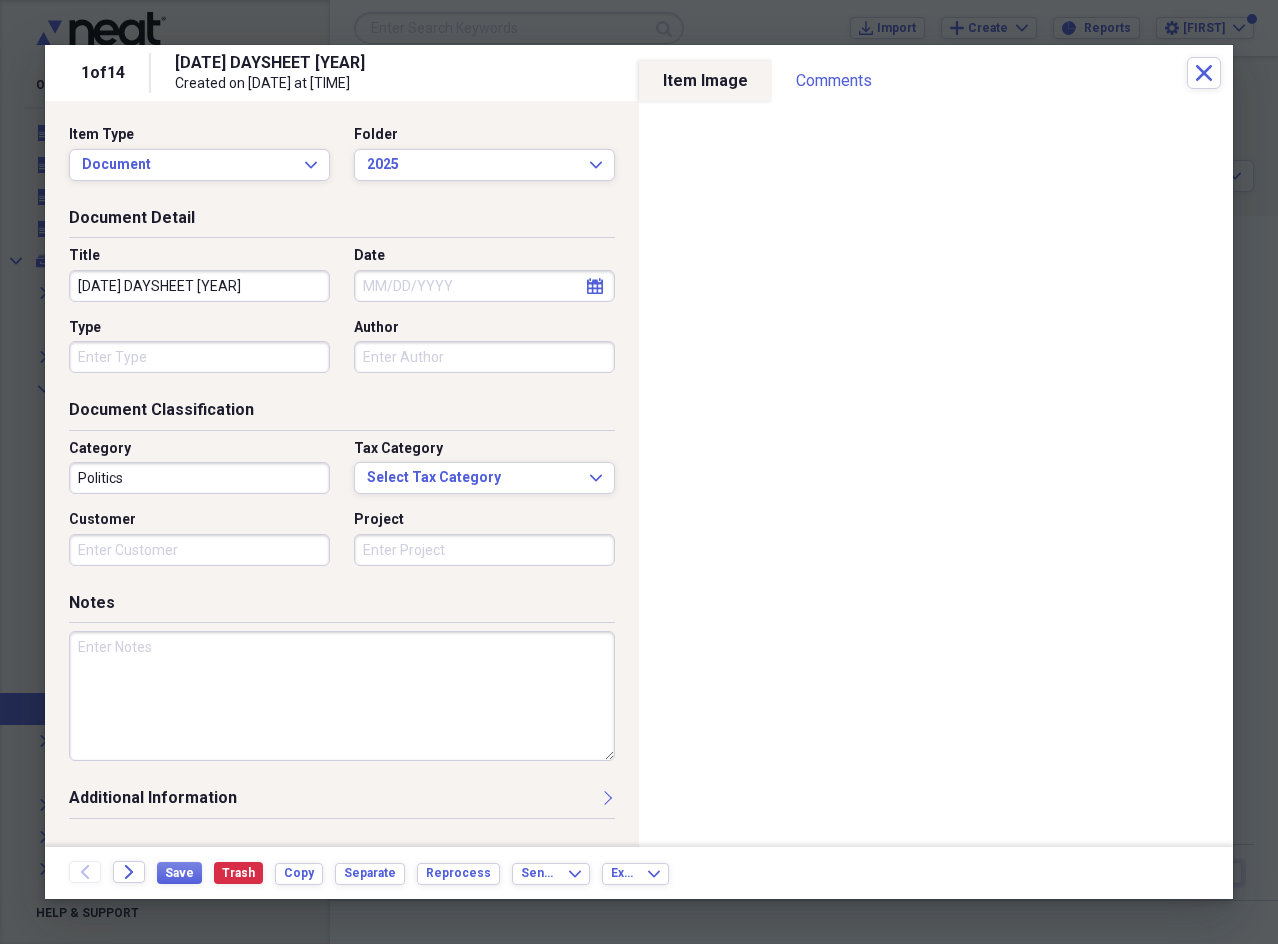 click on "calendar" 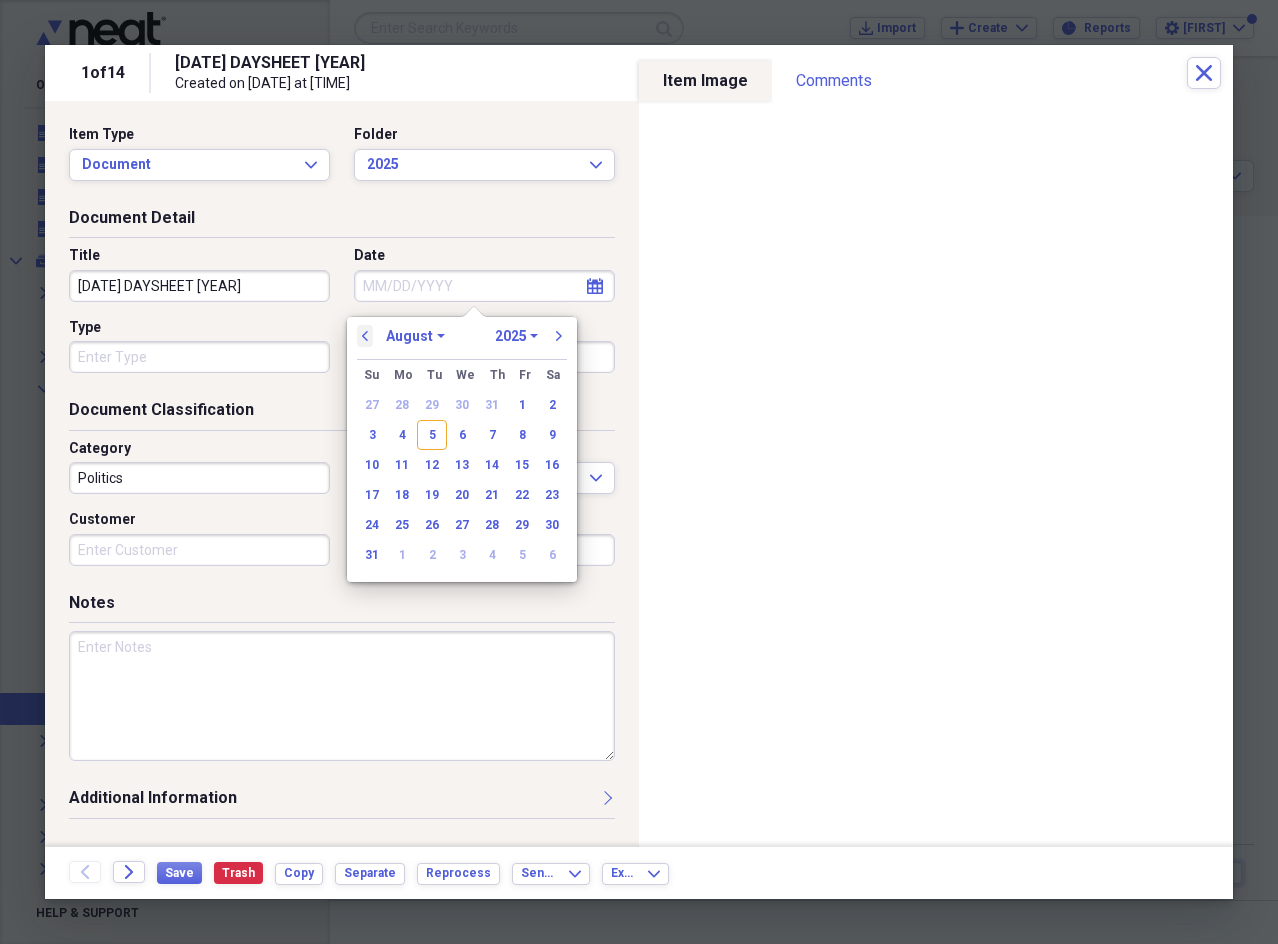 click on "previous" at bounding box center [365, 336] 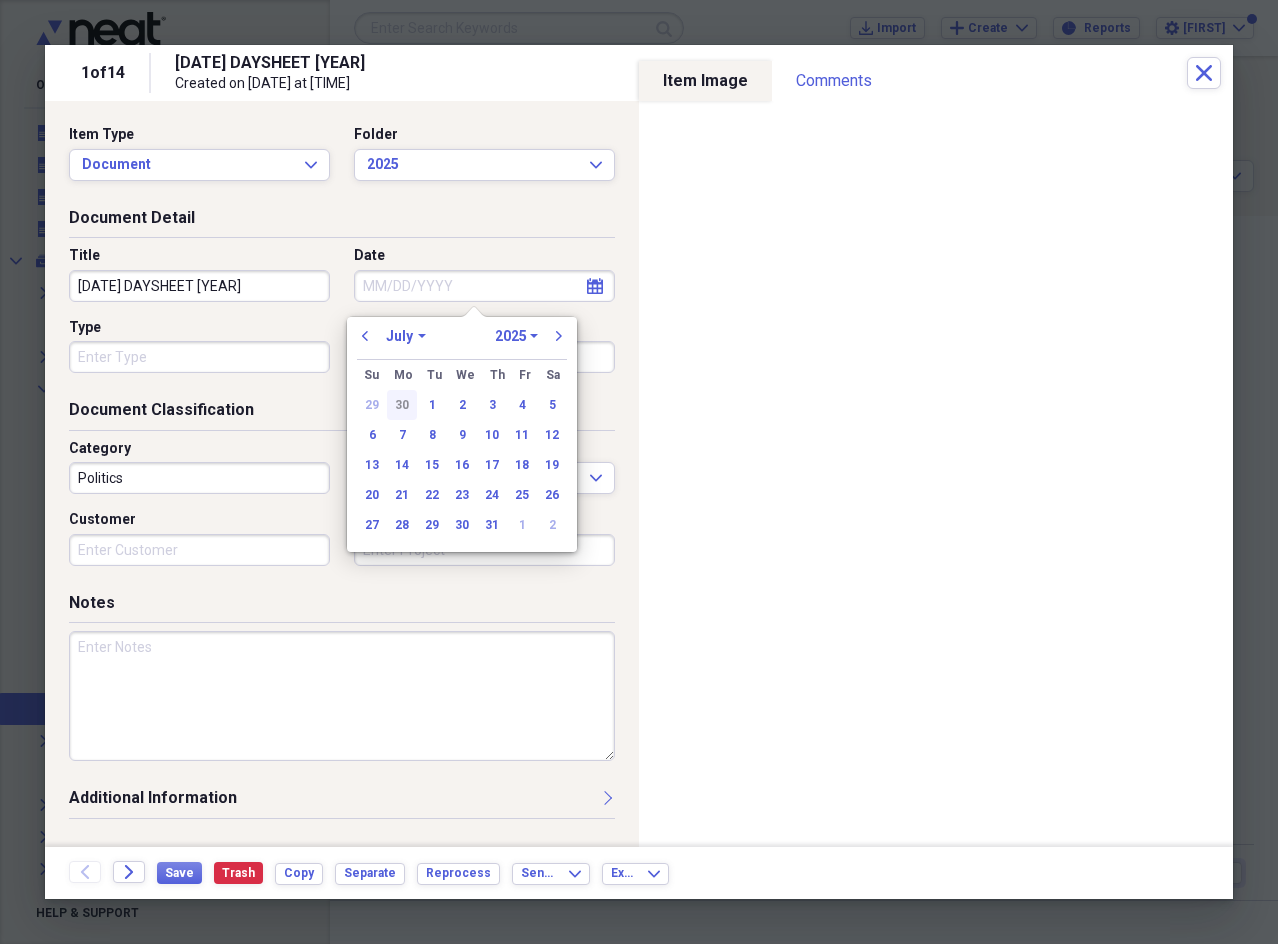 click on "30" at bounding box center (402, 405) 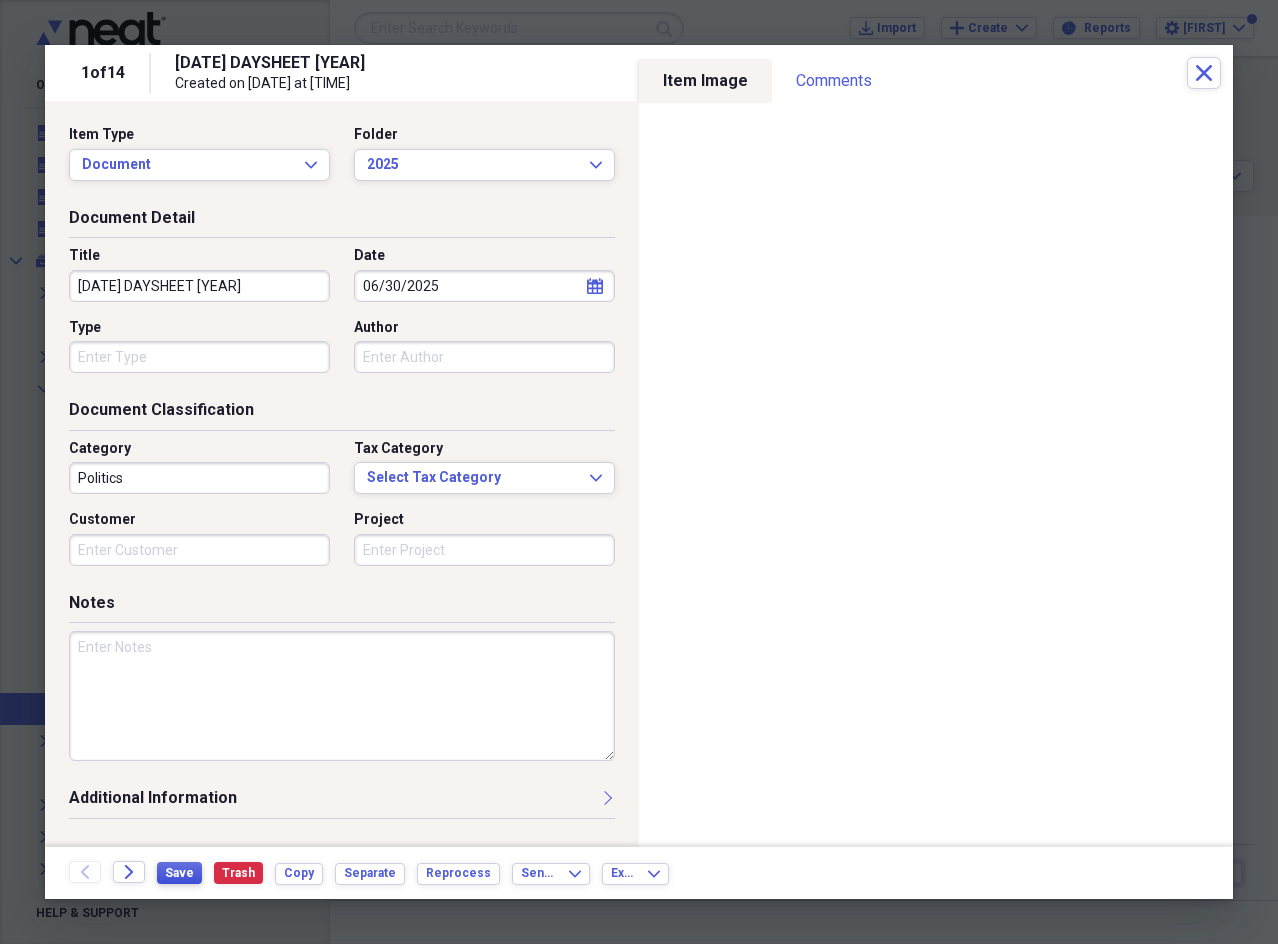 click on "Save" at bounding box center (179, 873) 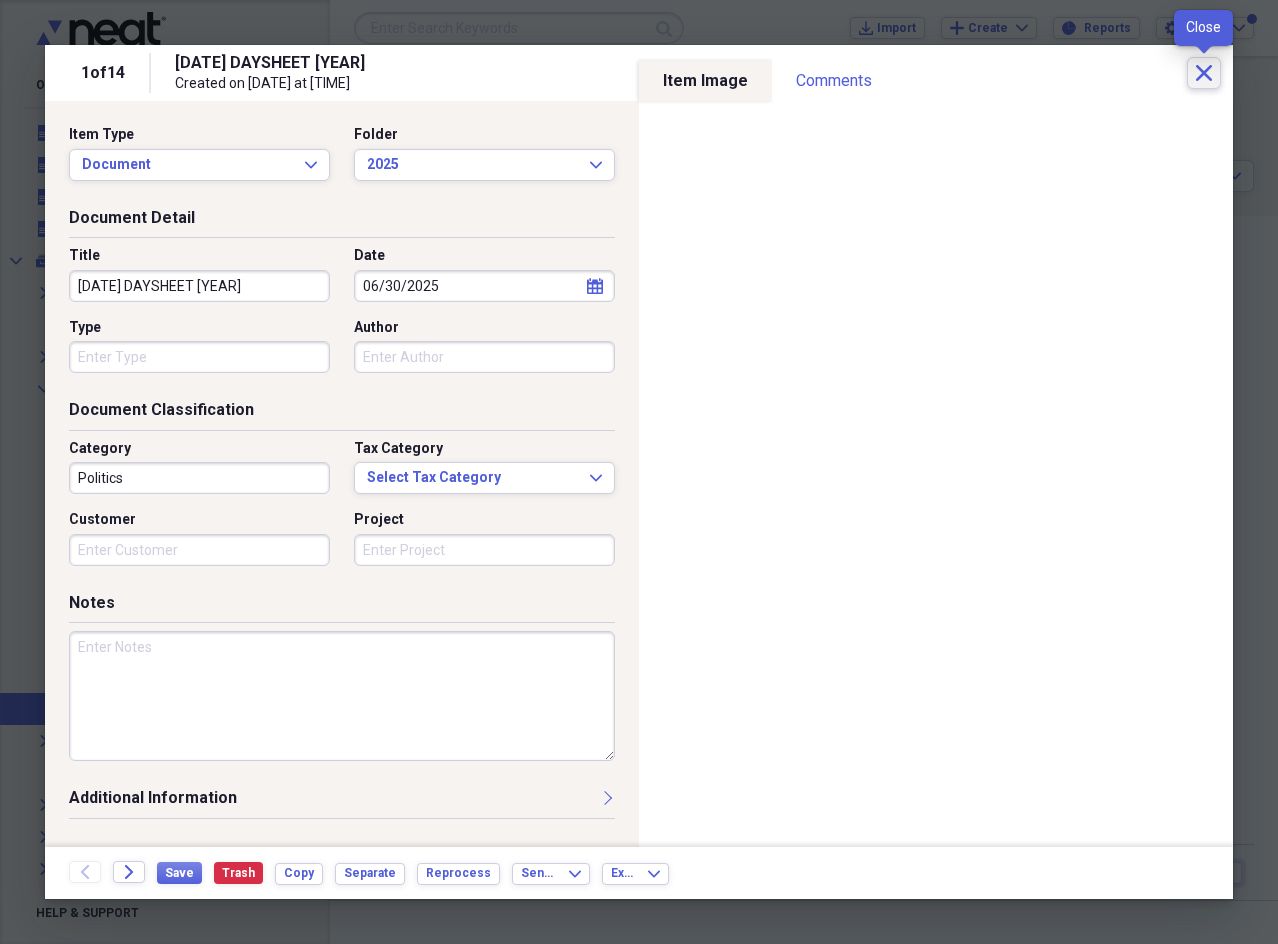 click 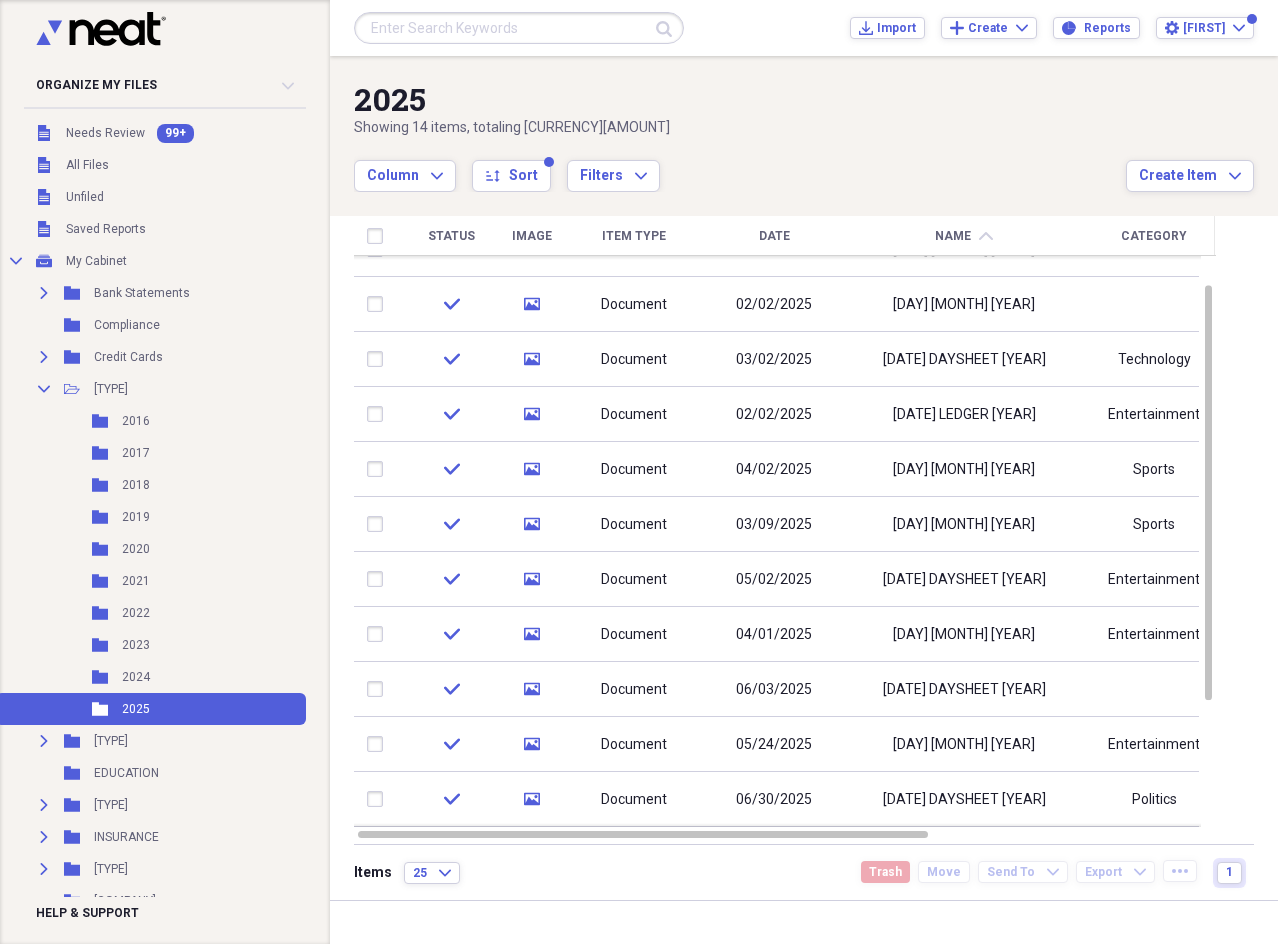 click on "Name" at bounding box center (953, 236) 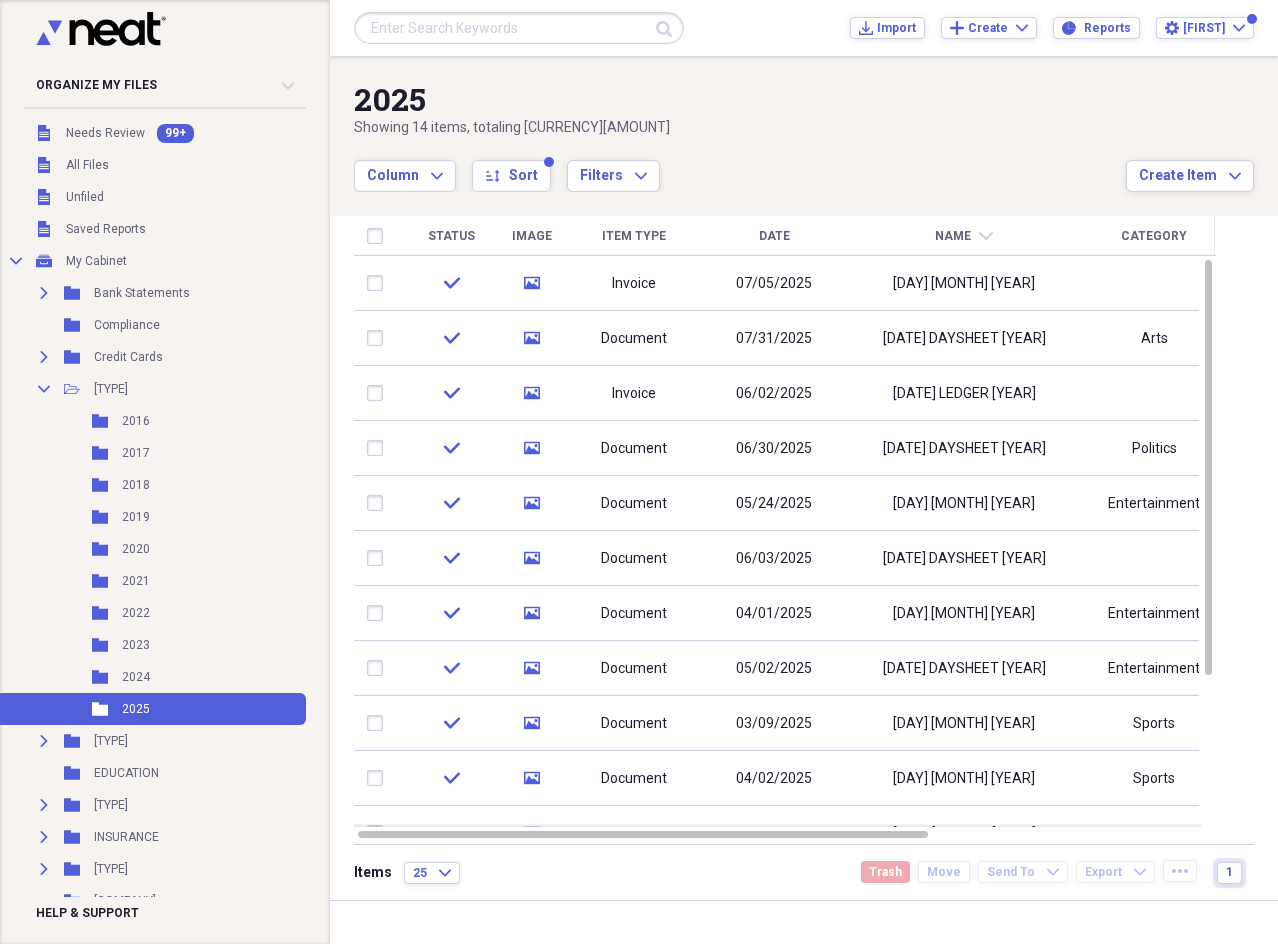 click on "Name" at bounding box center (953, 236) 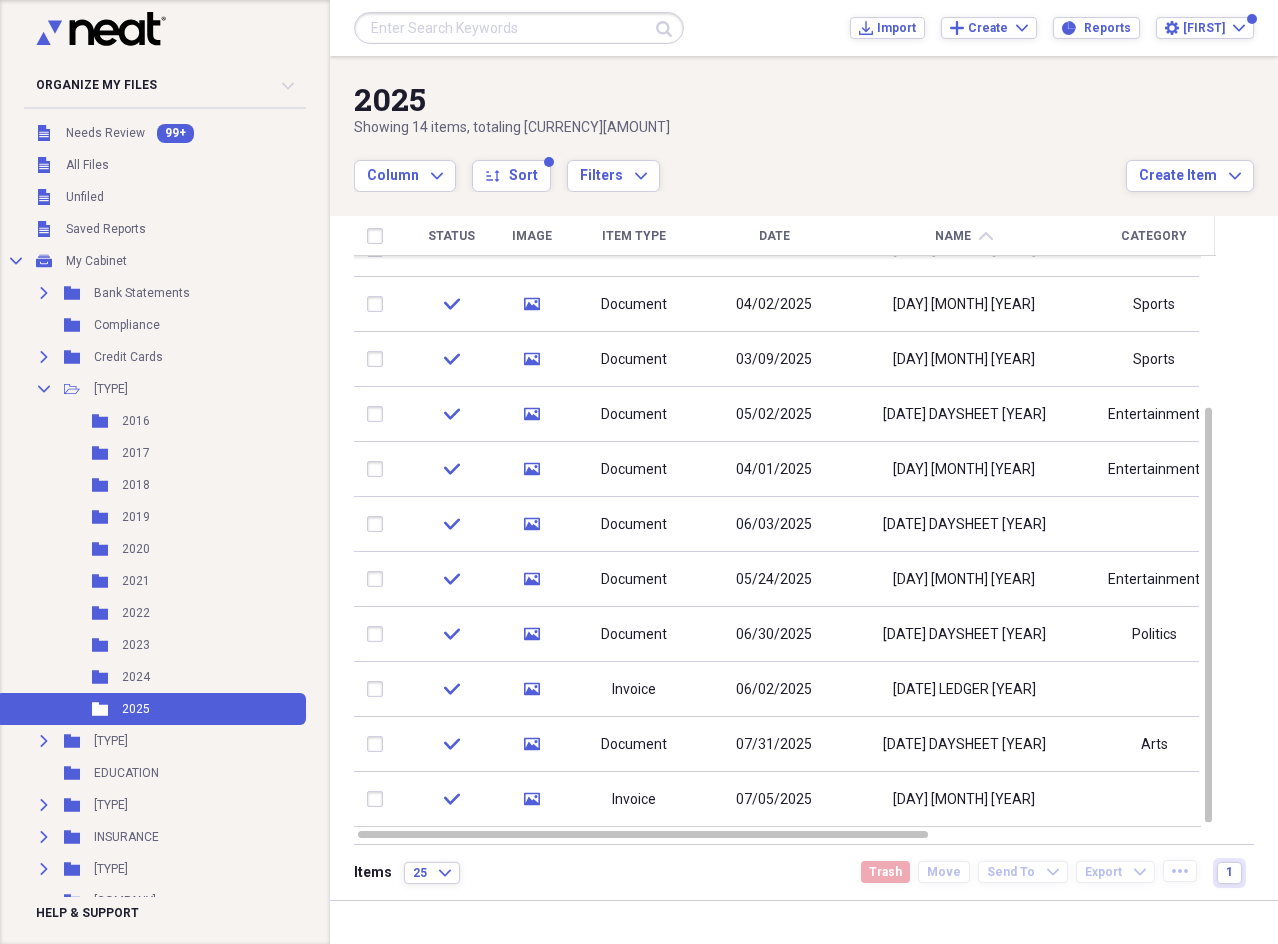 click on "Name" at bounding box center (953, 236) 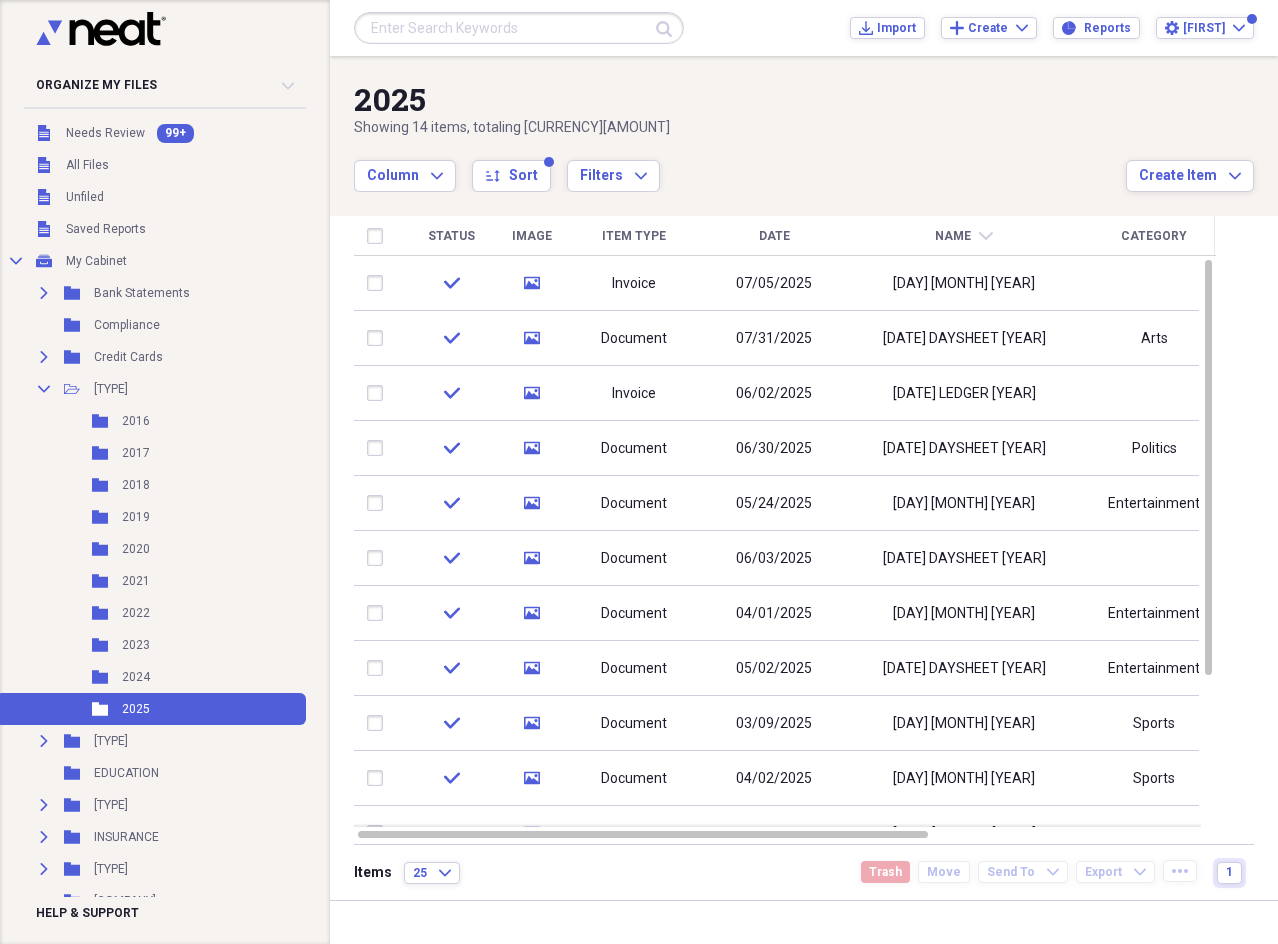click on "Name" at bounding box center [953, 236] 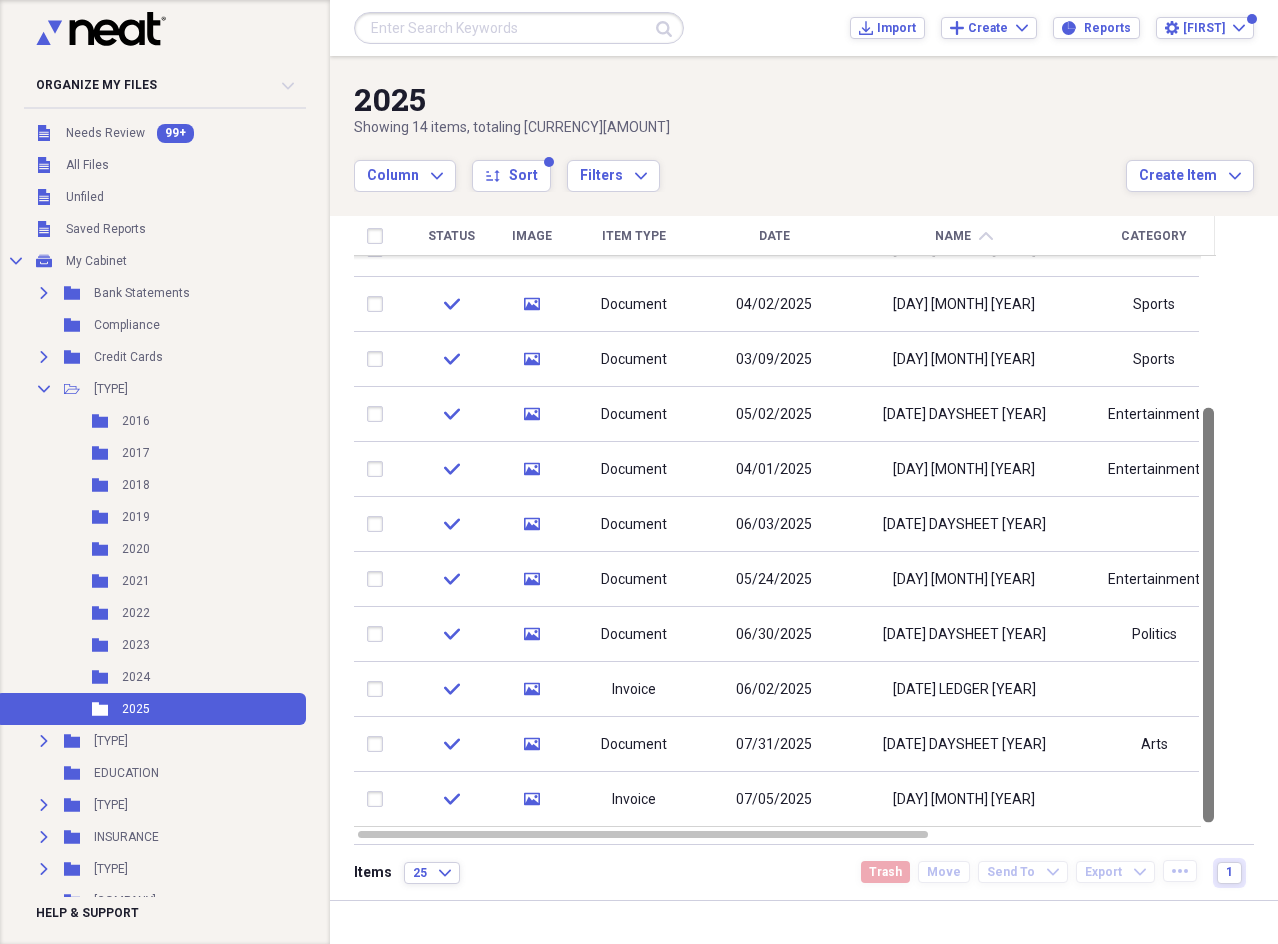 drag, startPoint x: 1267, startPoint y: 560, endPoint x: 1284, endPoint y: 782, distance: 222.64995 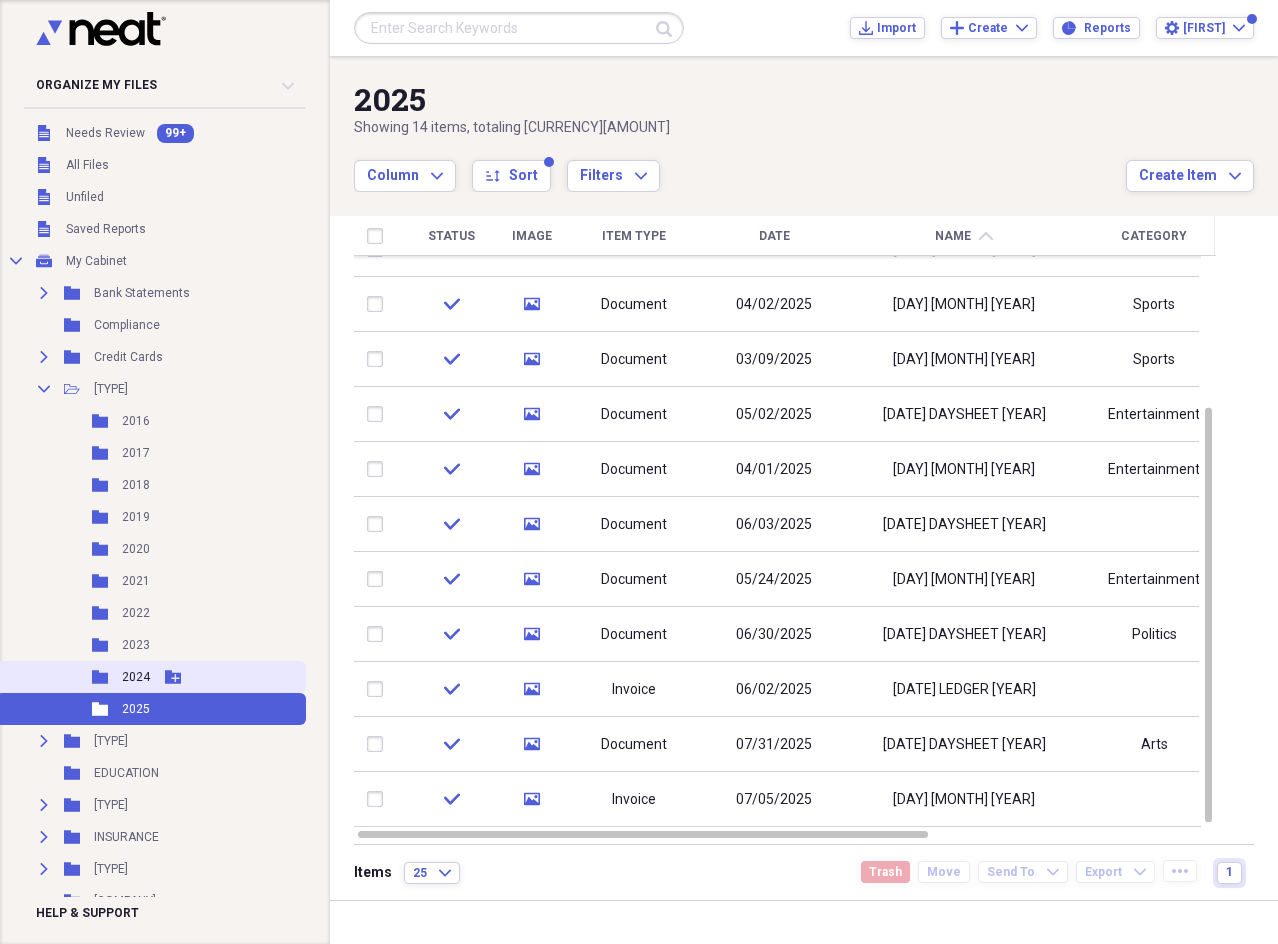 click on "2024" at bounding box center [136, 677] 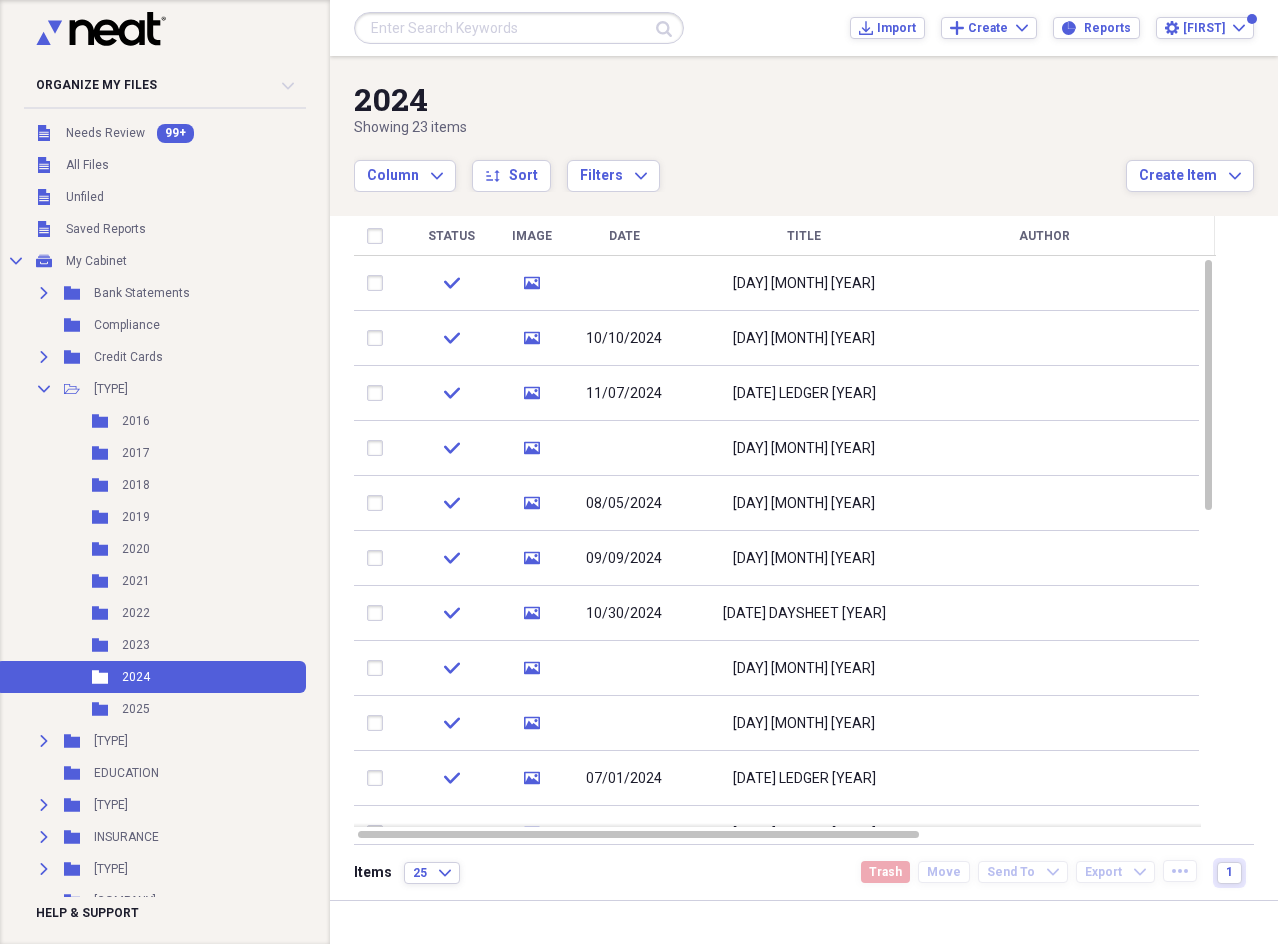 click on "Title" at bounding box center (804, 236) 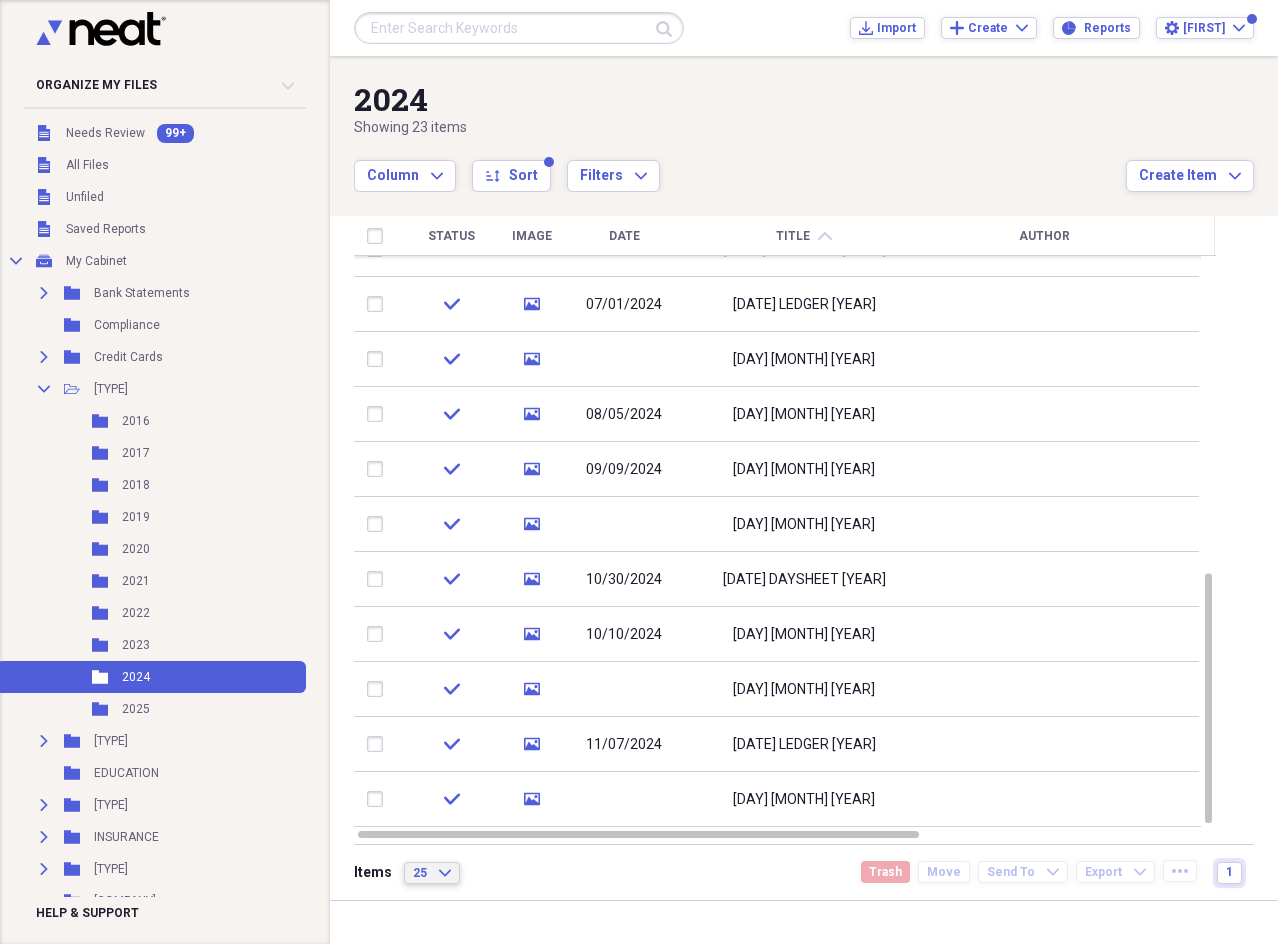click on "25 Expand" at bounding box center (432, 873) 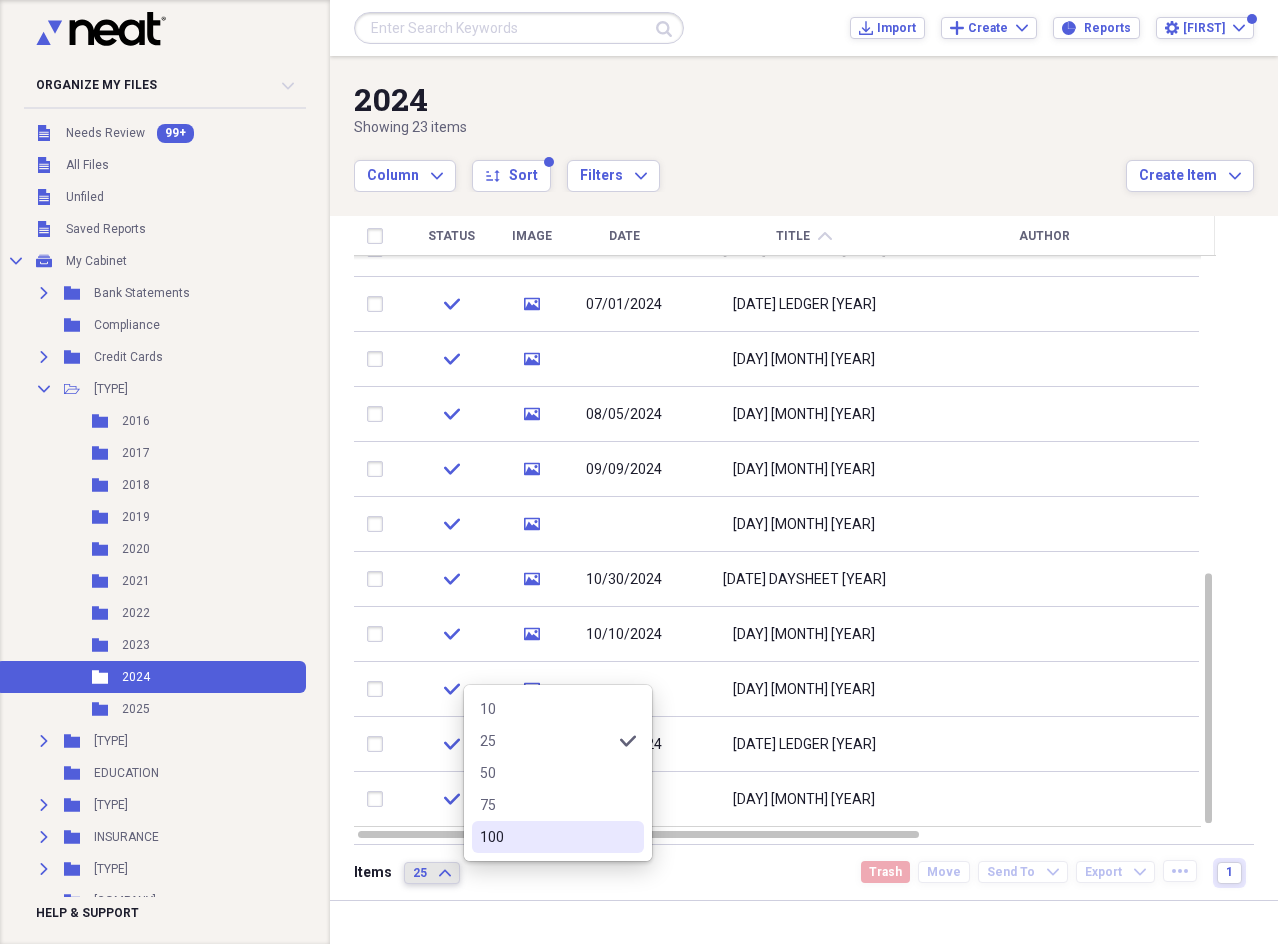 click on "100" at bounding box center (546, 837) 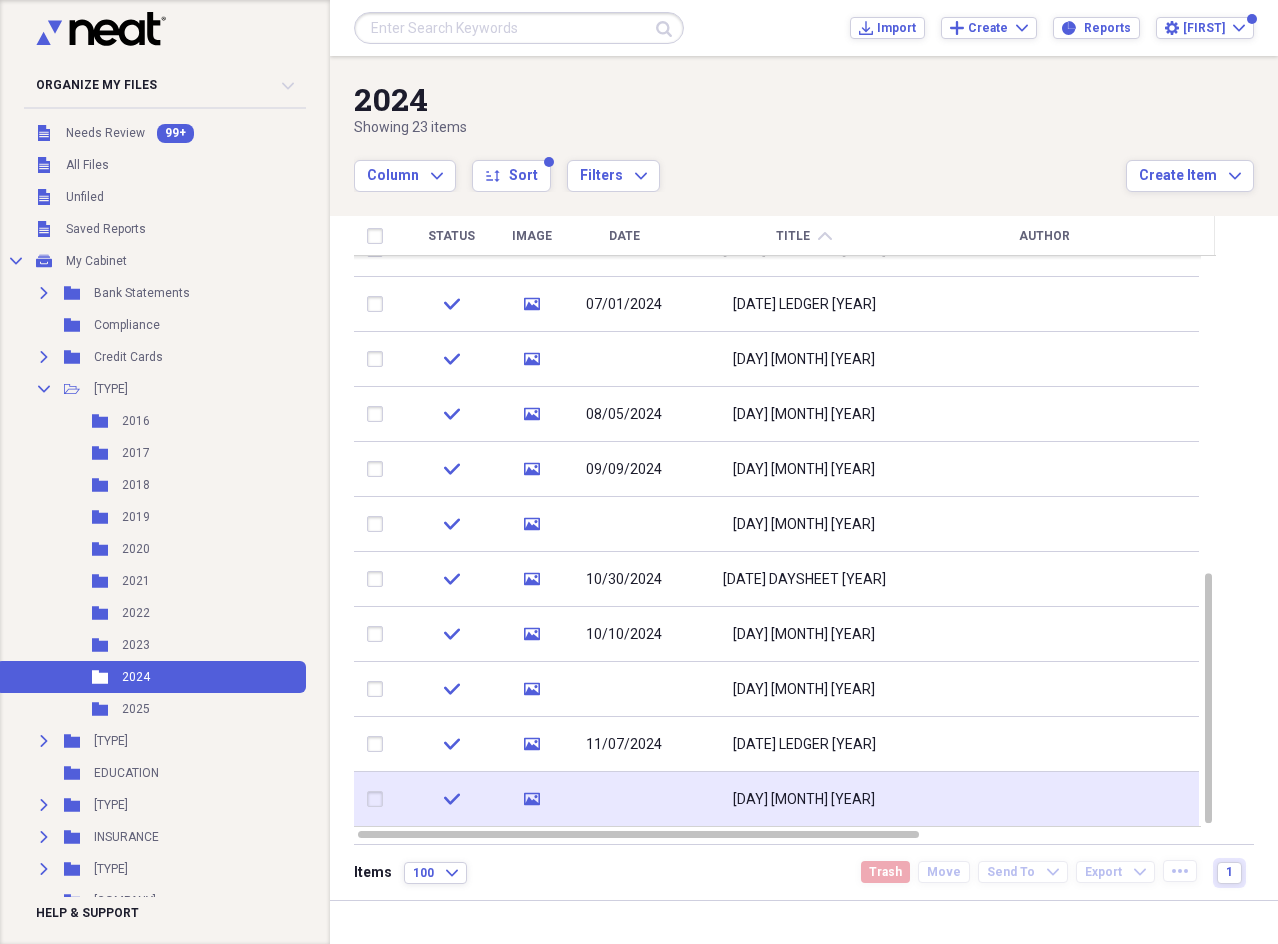 click on "[DAY] [MONTH] [YEAR]" at bounding box center [804, 799] 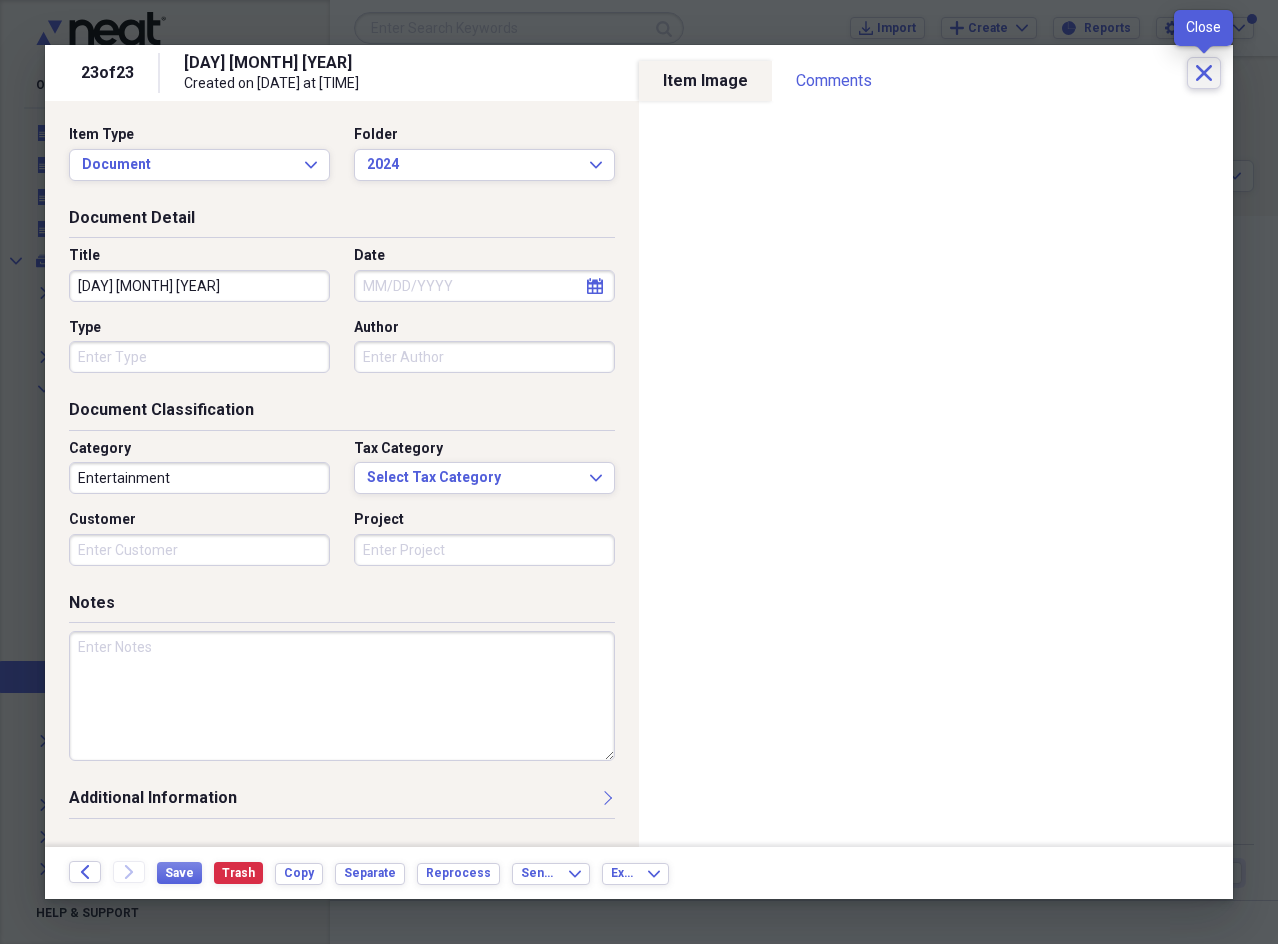 click 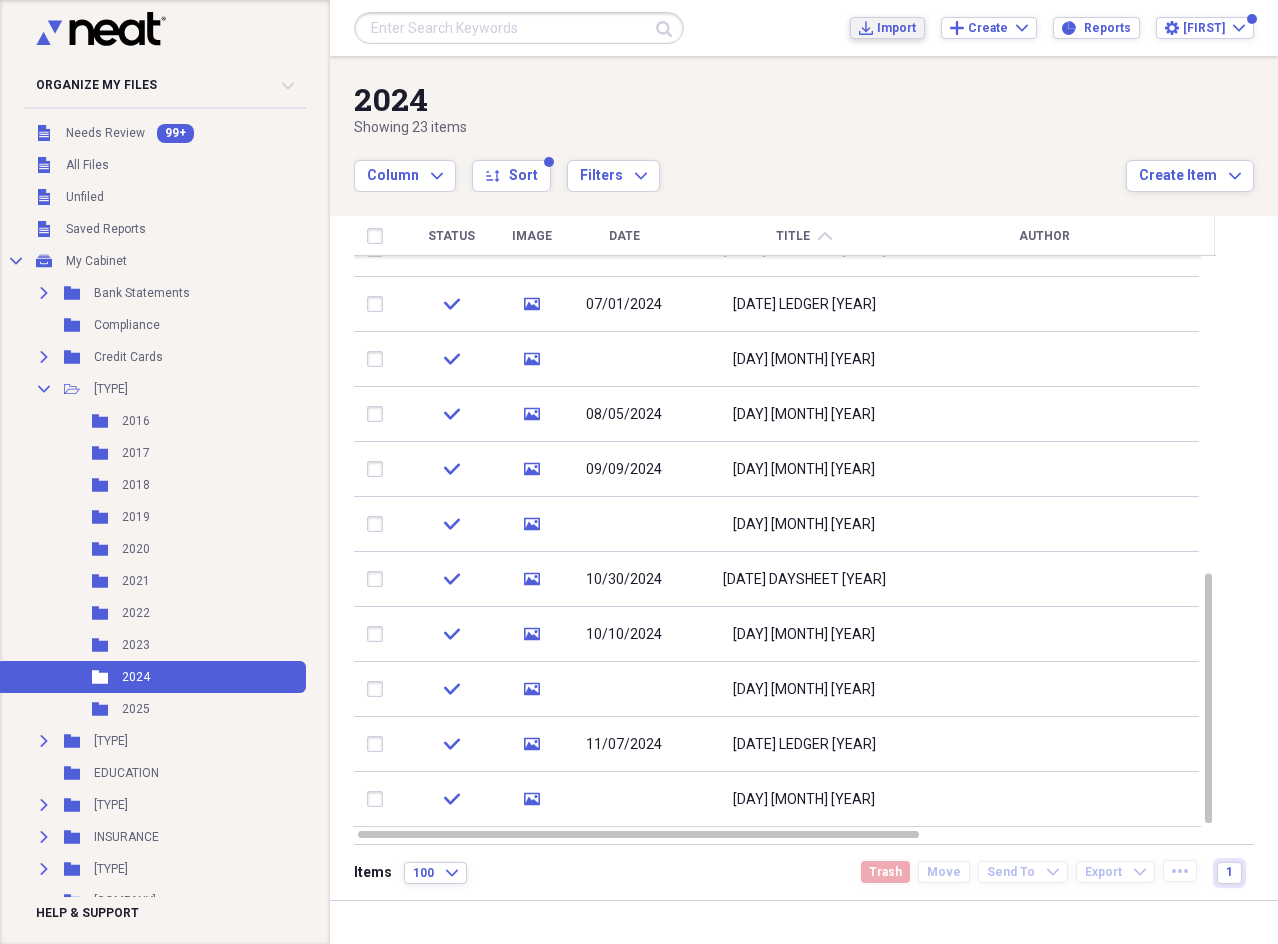 click on "Import" at bounding box center [896, 28] 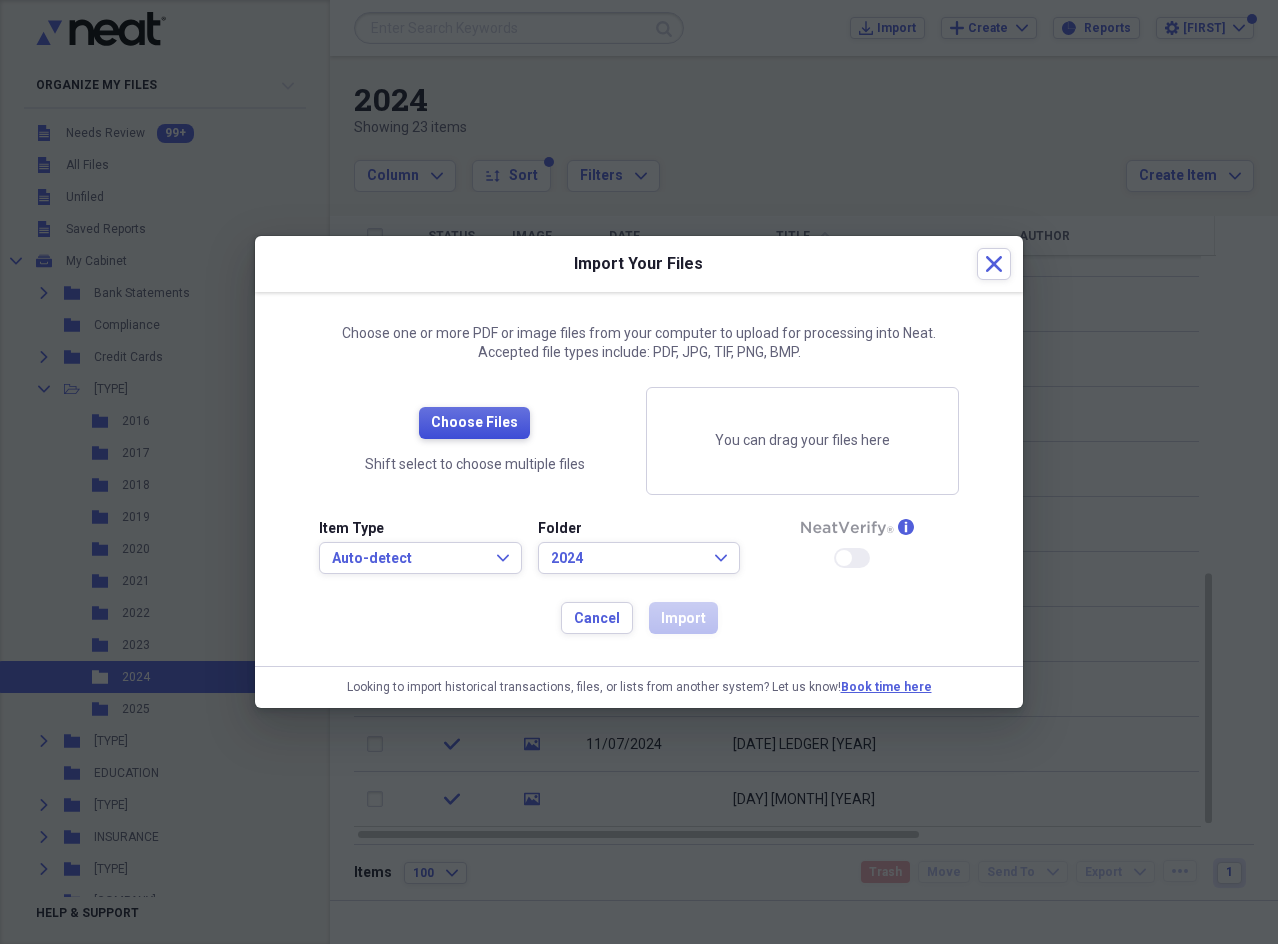 click on "Choose Files" at bounding box center [474, 423] 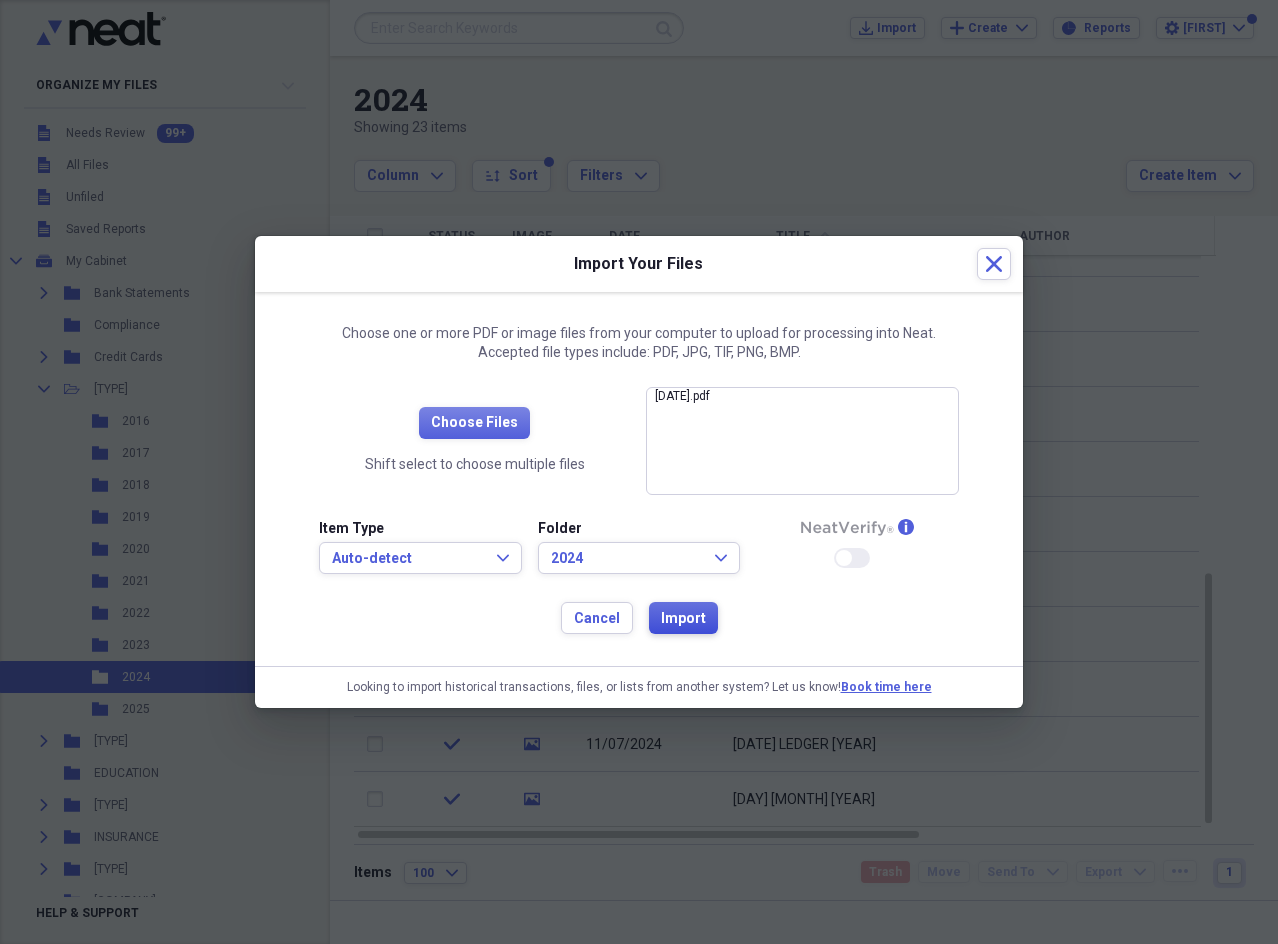 click on "Import" at bounding box center (683, 619) 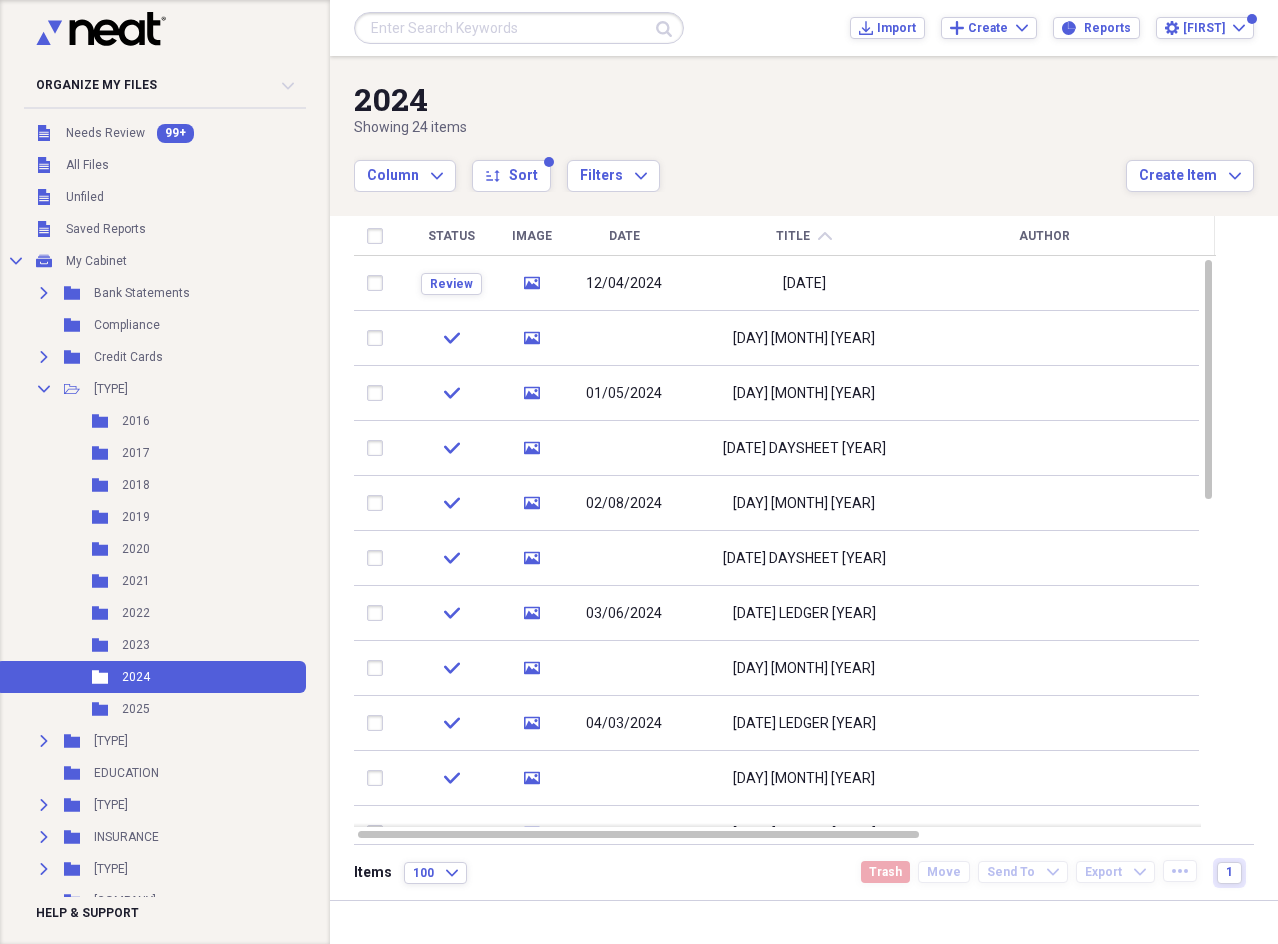 click on "[DATE]" at bounding box center [804, 283] 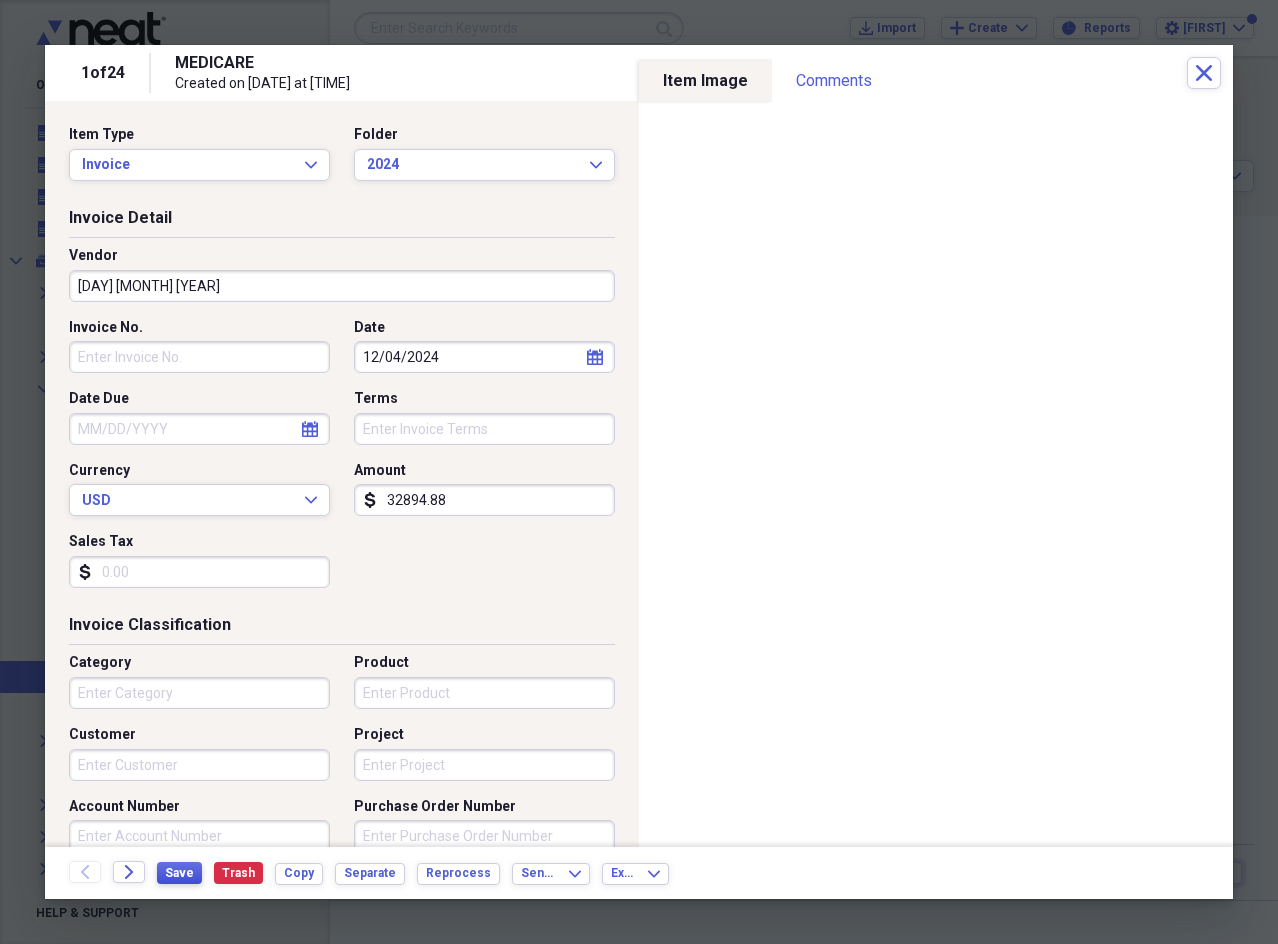 type on "[DAY] [MONTH] [YEAR]" 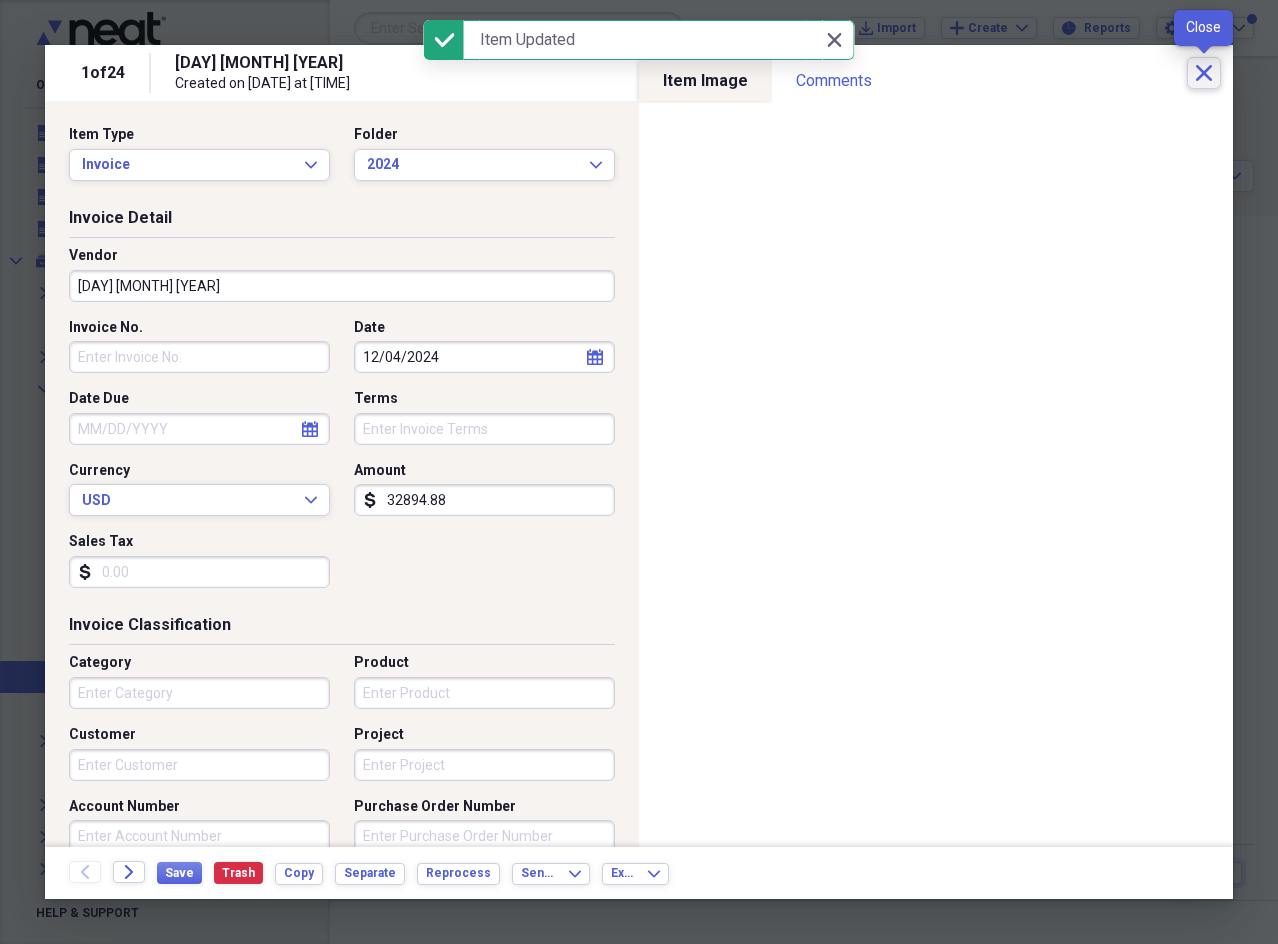 click 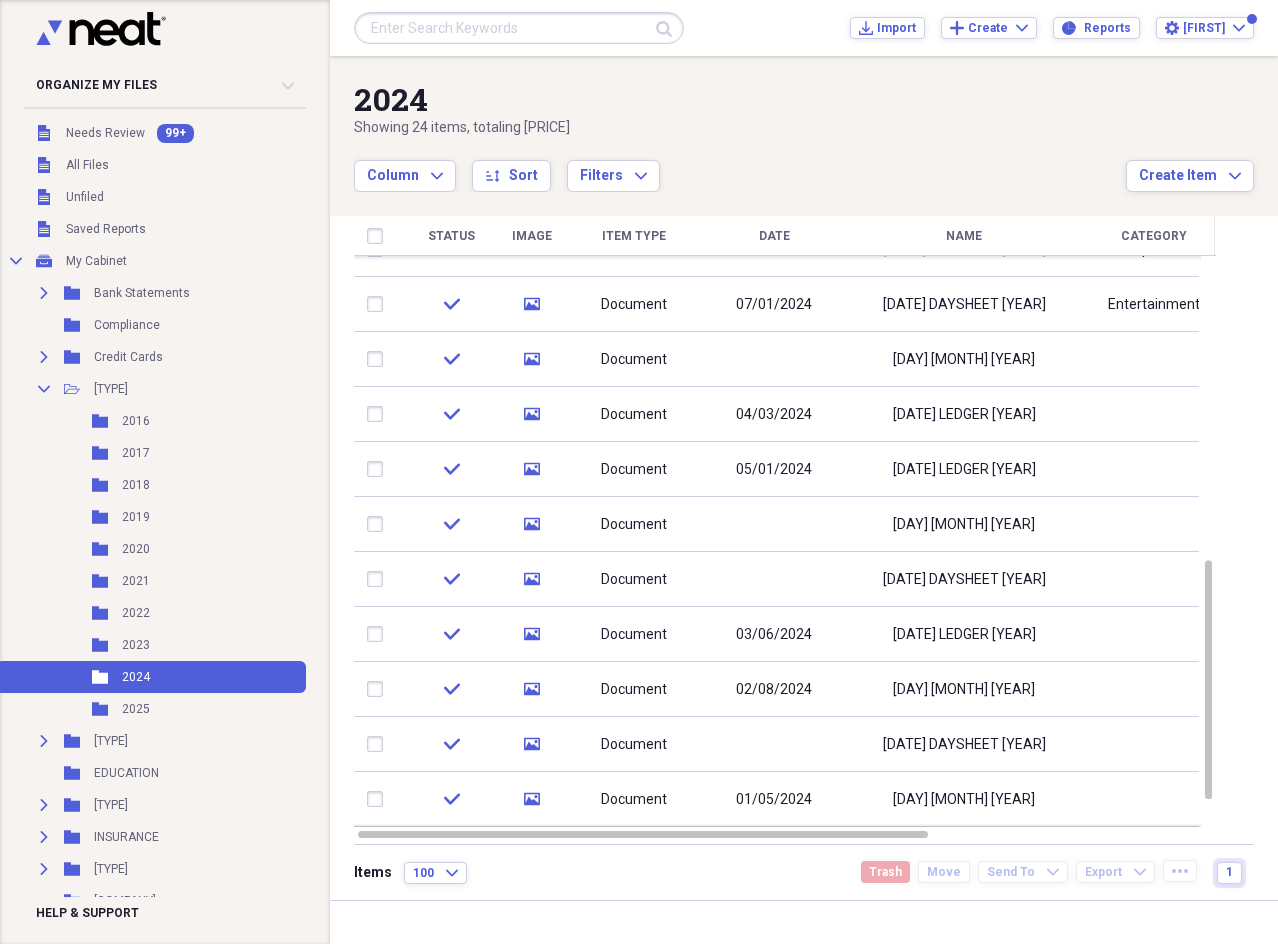 click on "Name" at bounding box center (964, 236) 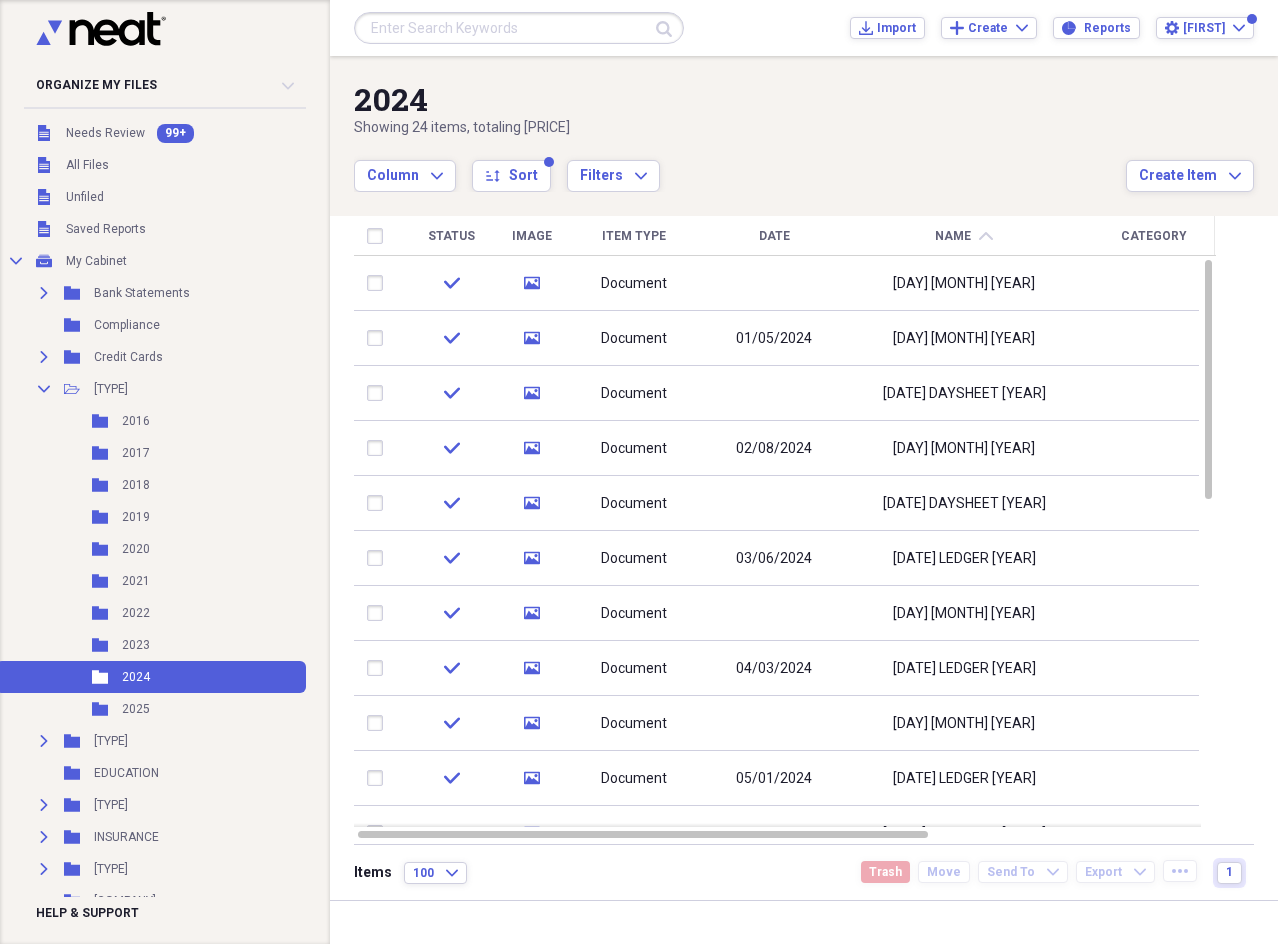 click on "Name" at bounding box center [953, 236] 